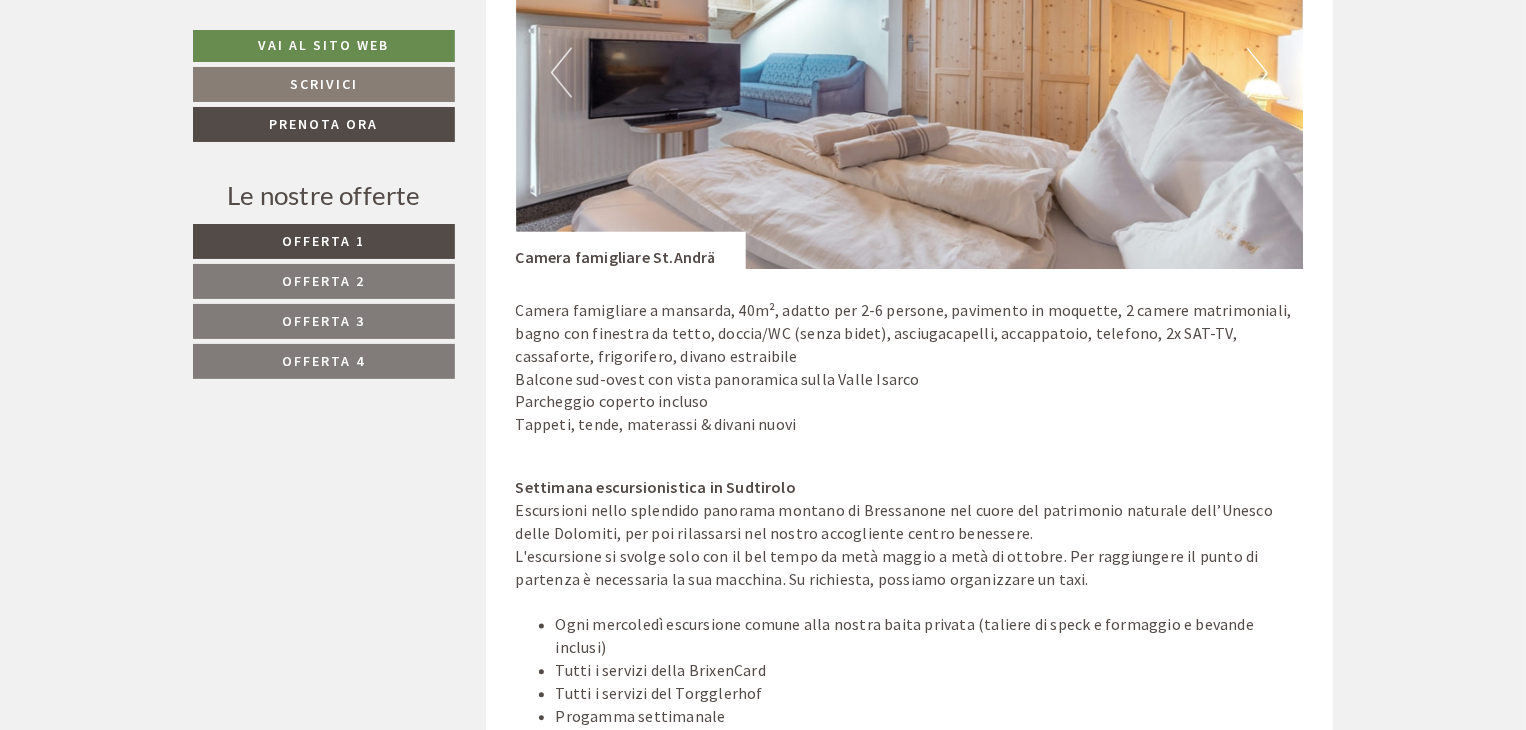 scroll, scrollTop: 5568, scrollLeft: 0, axis: vertical 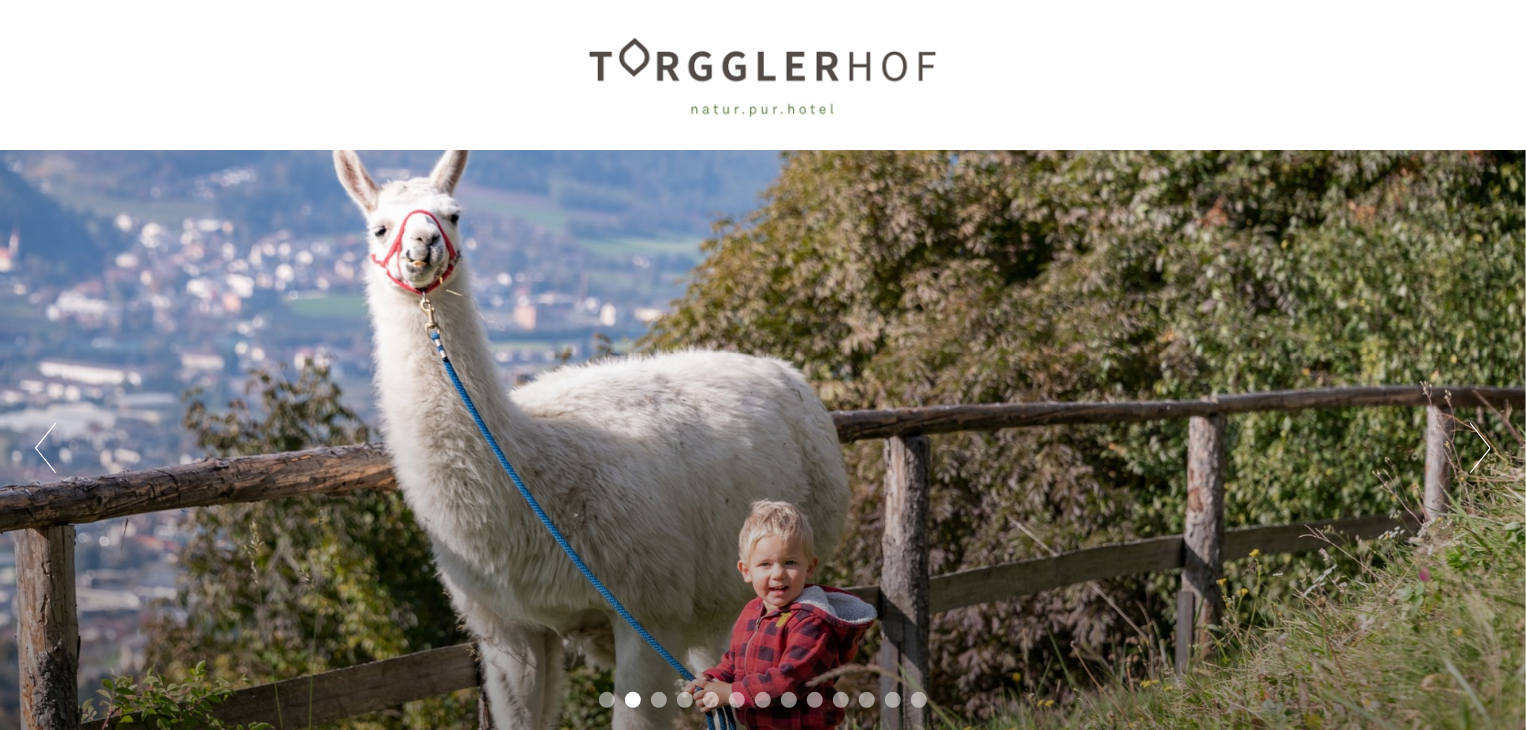 click on "Next" at bounding box center [1480, 448] 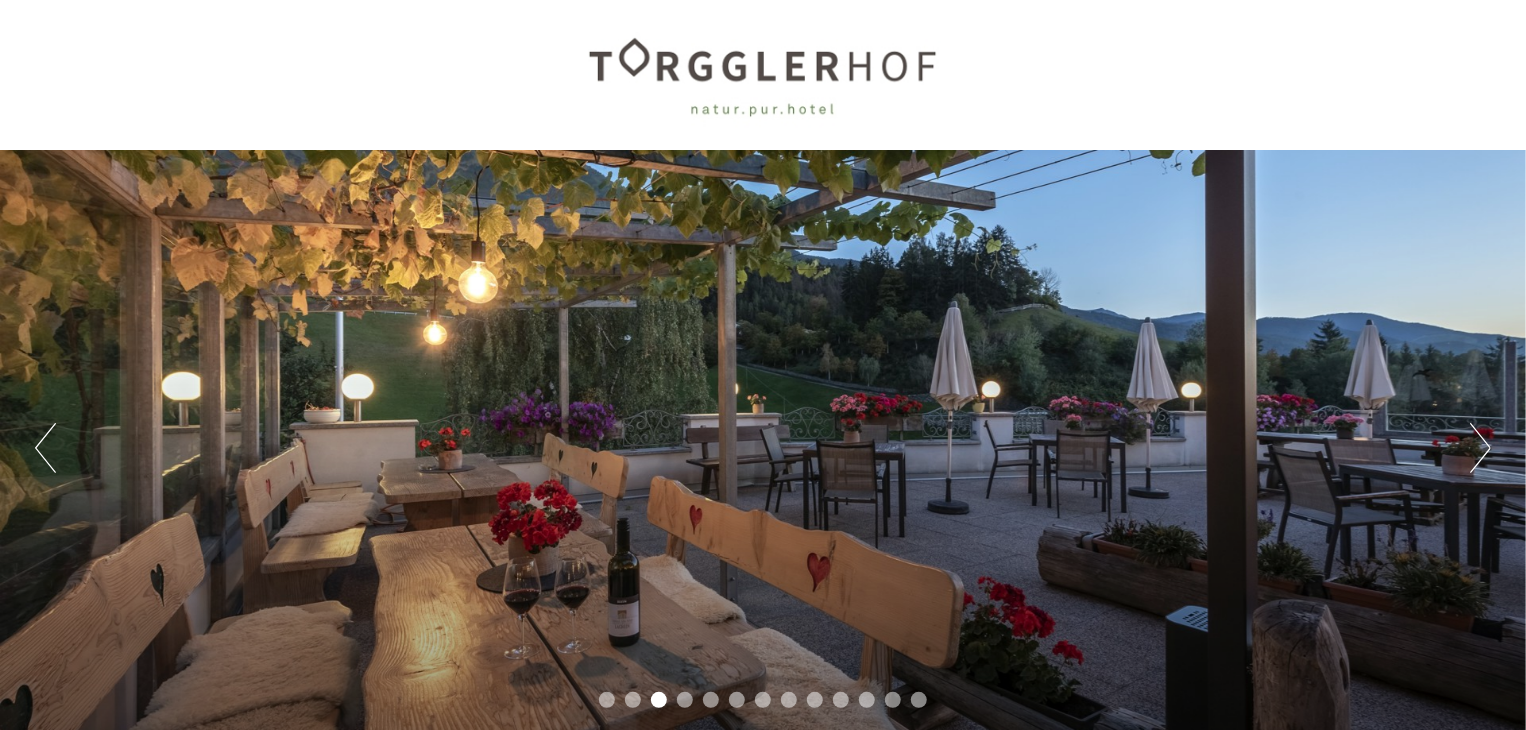 click on "Next" at bounding box center (1480, 448) 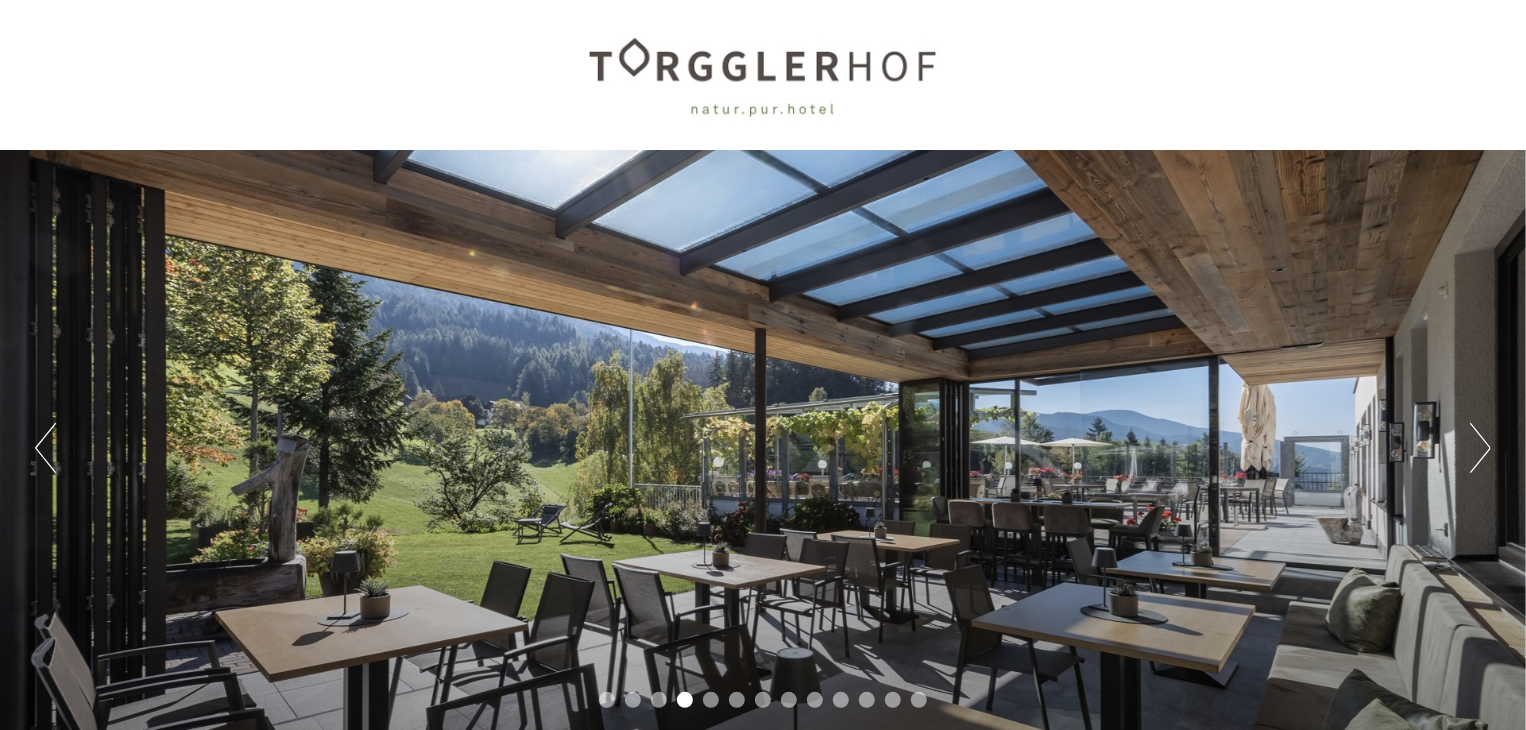 click on "Next" at bounding box center (1480, 448) 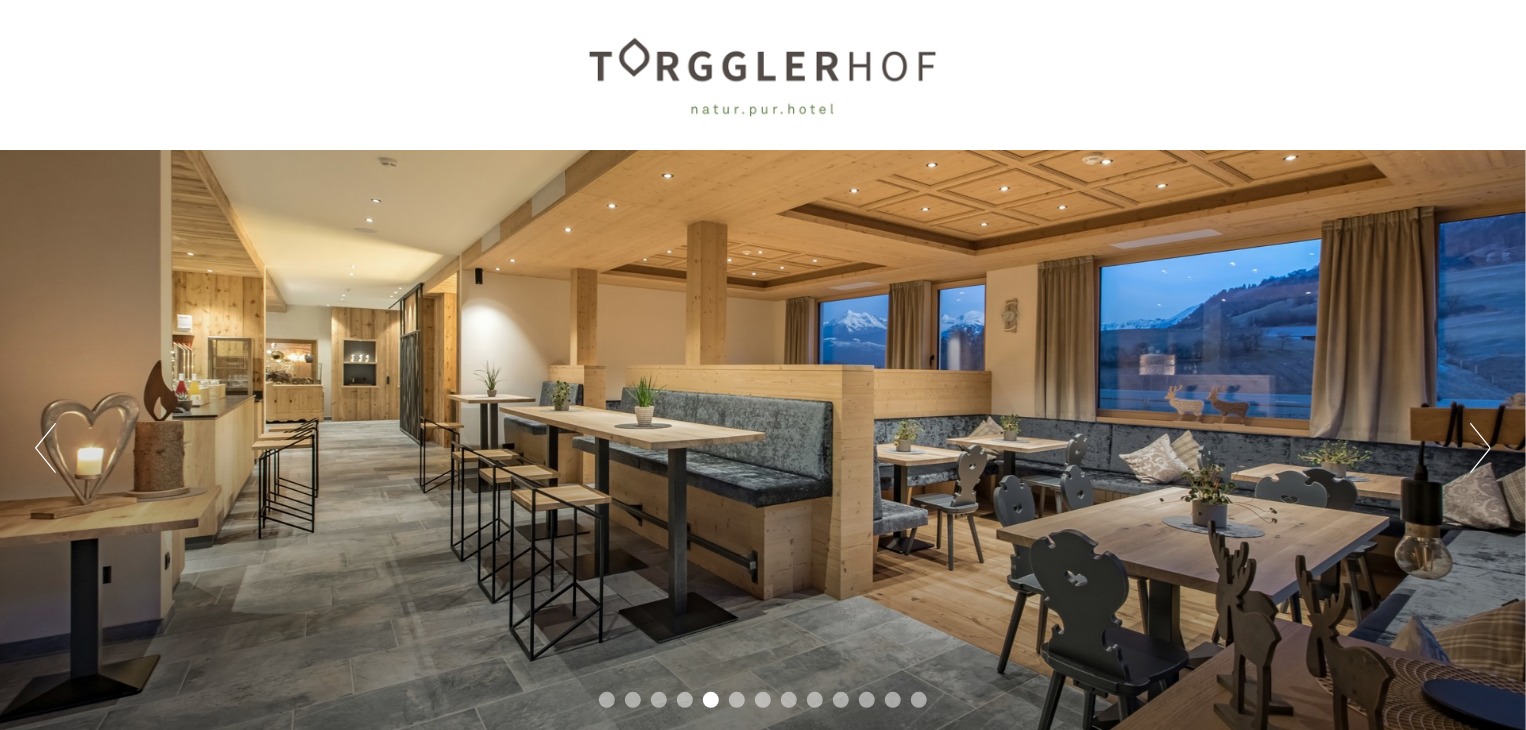 click on "Next" at bounding box center [1480, 448] 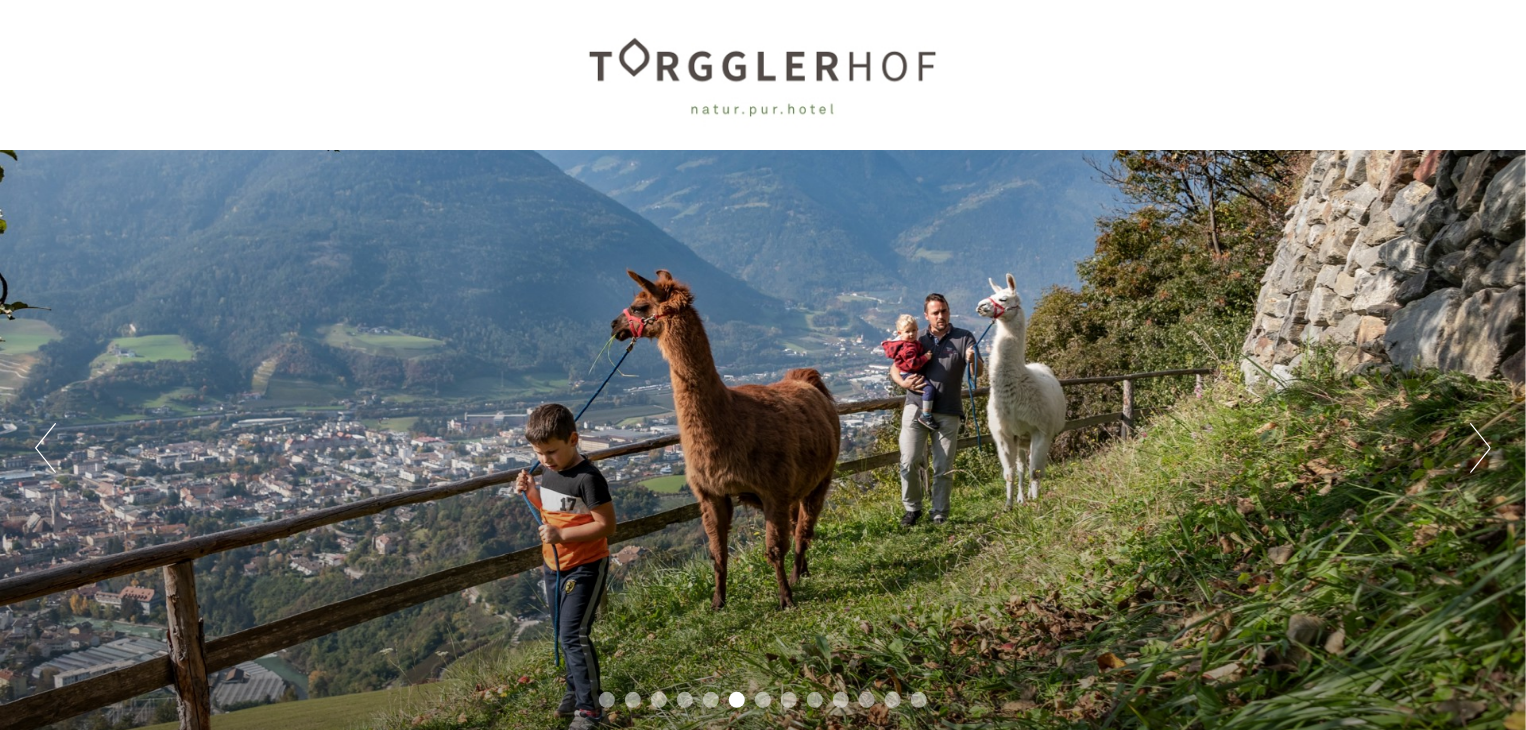 click on "Next" at bounding box center (1480, 448) 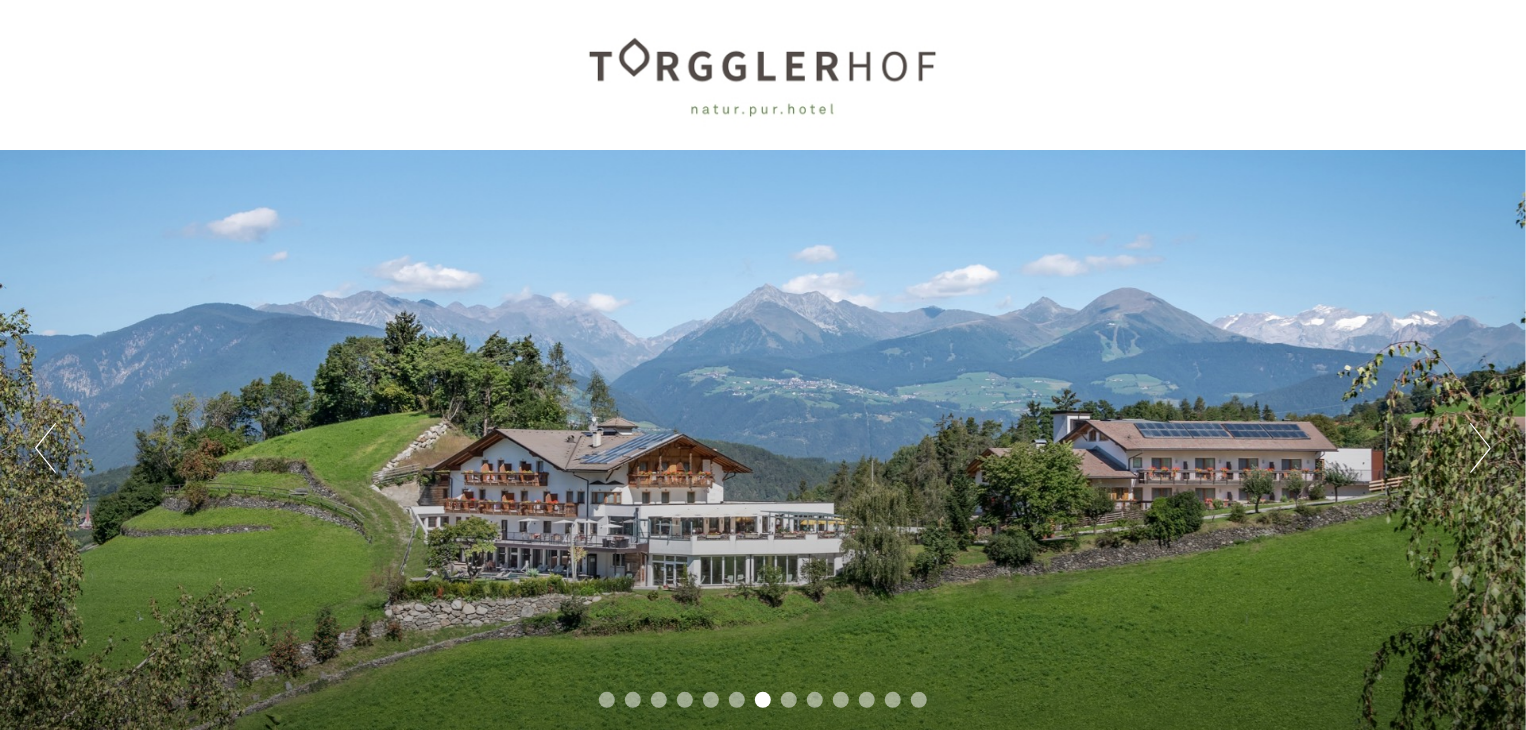 click on "Next" at bounding box center (1480, 448) 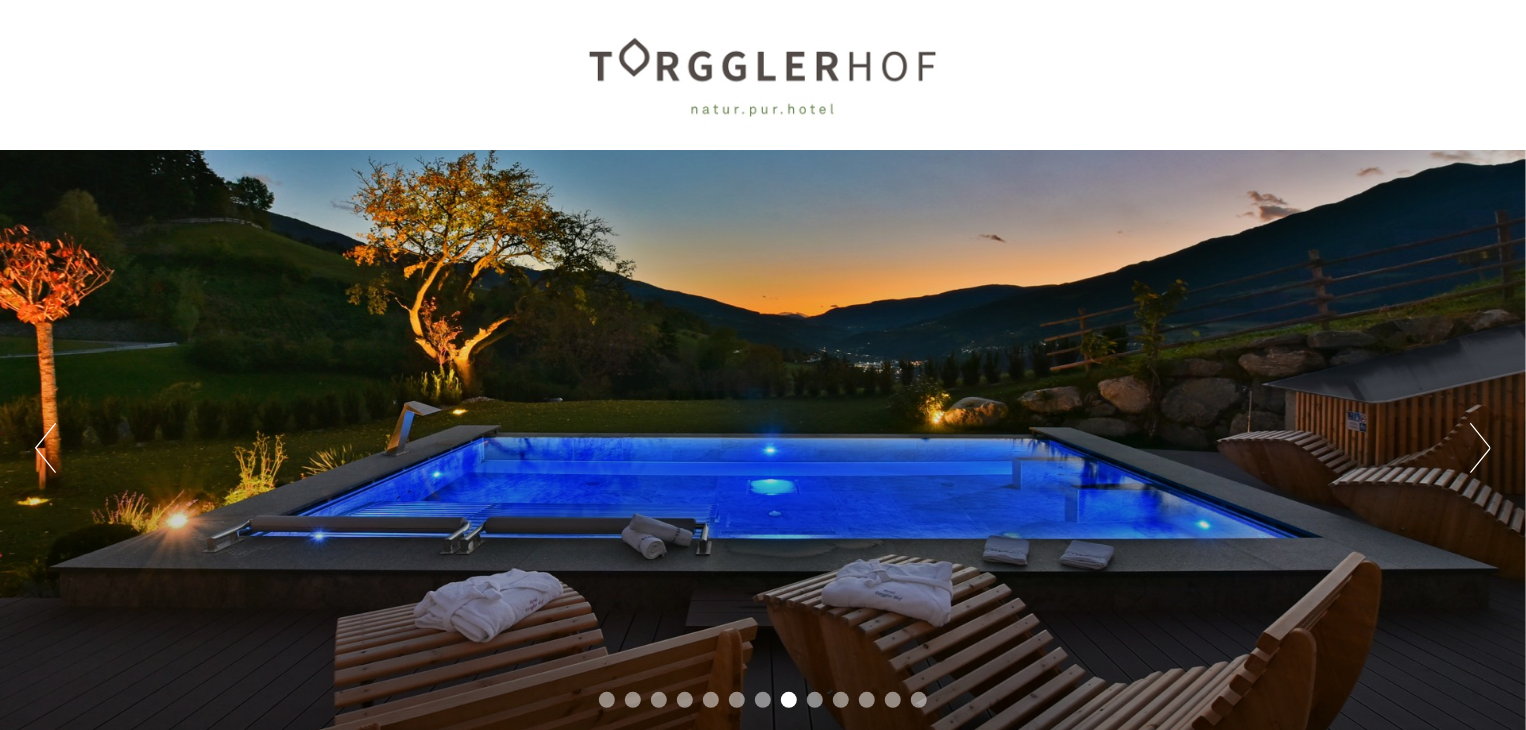 click on "Next" at bounding box center (1480, 448) 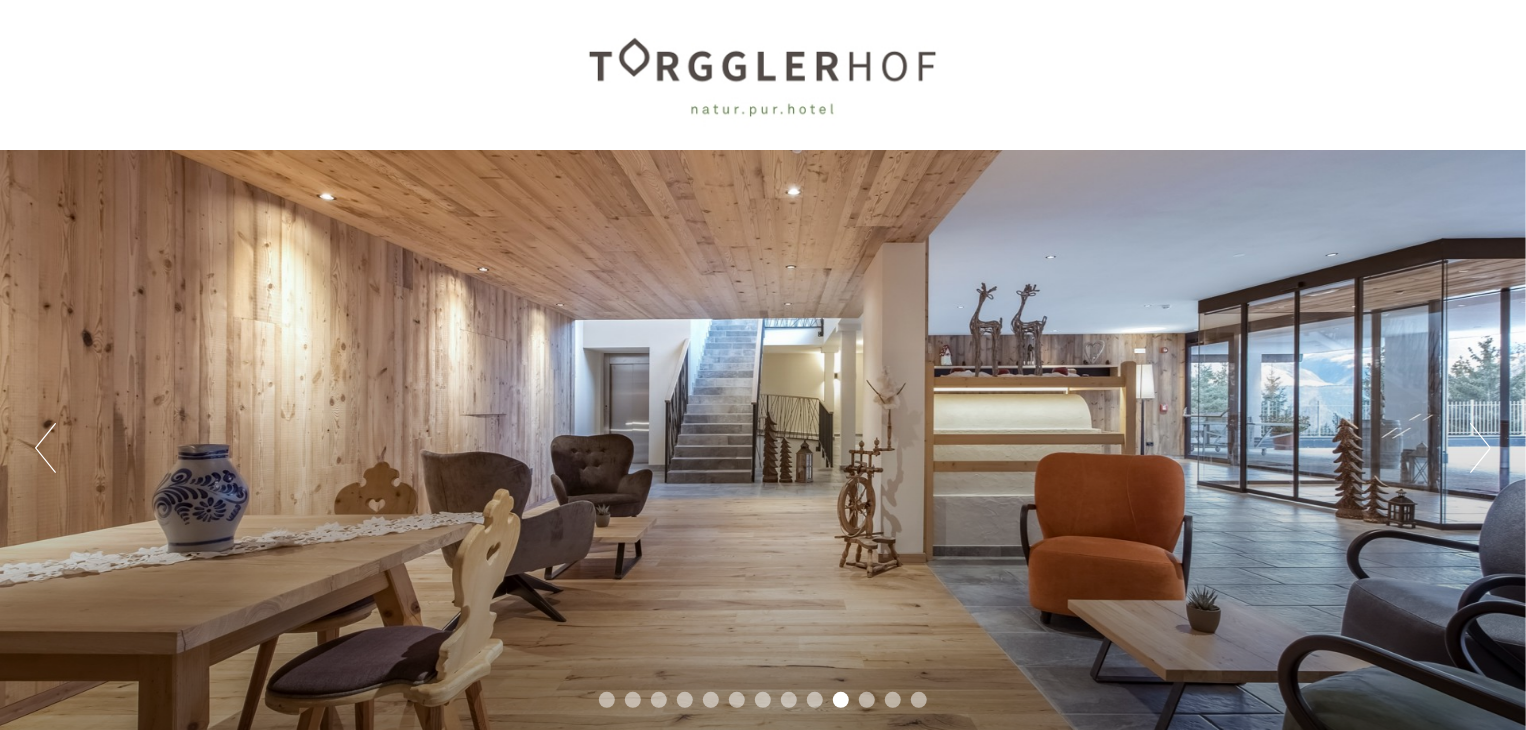 click on "Next" at bounding box center [1480, 448] 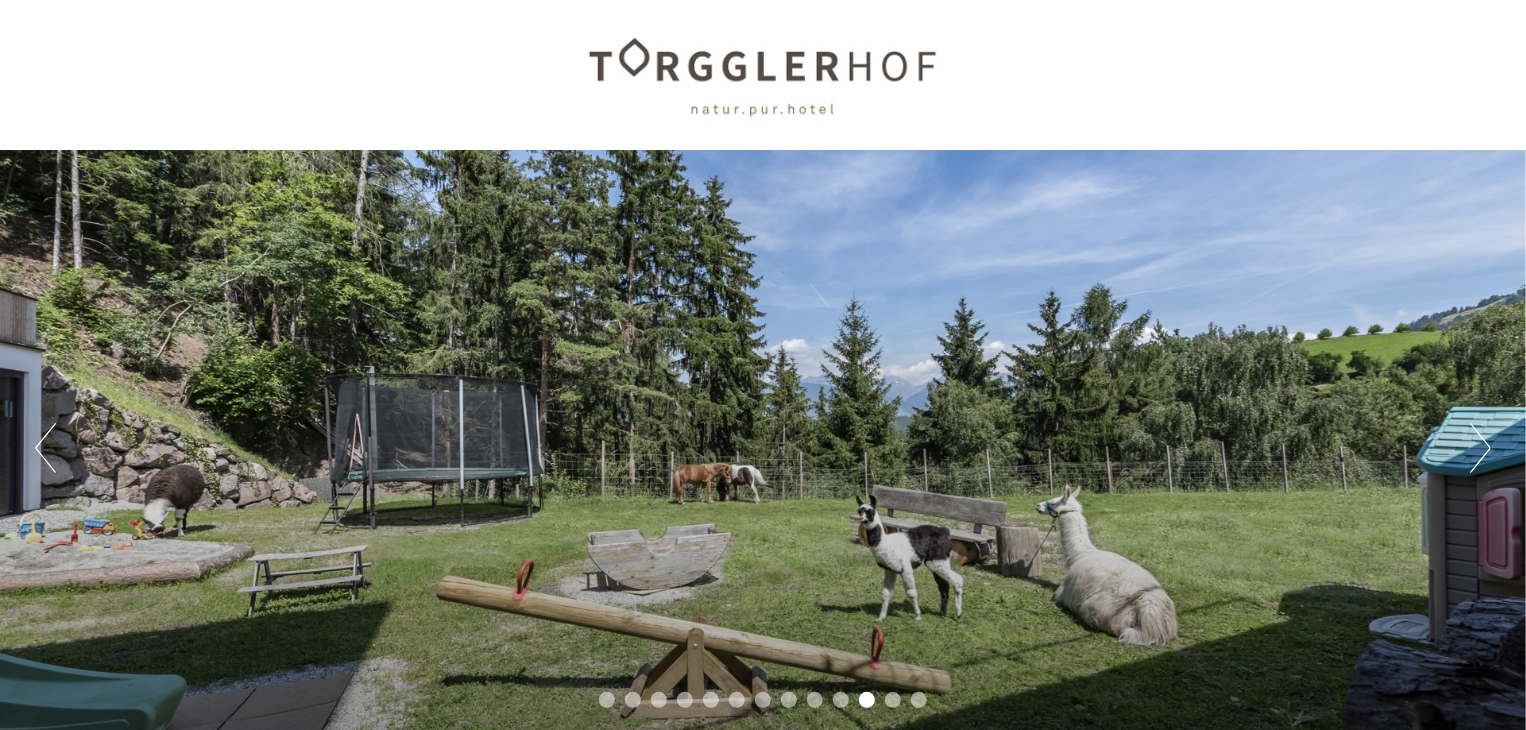 click on "Next" at bounding box center (1480, 448) 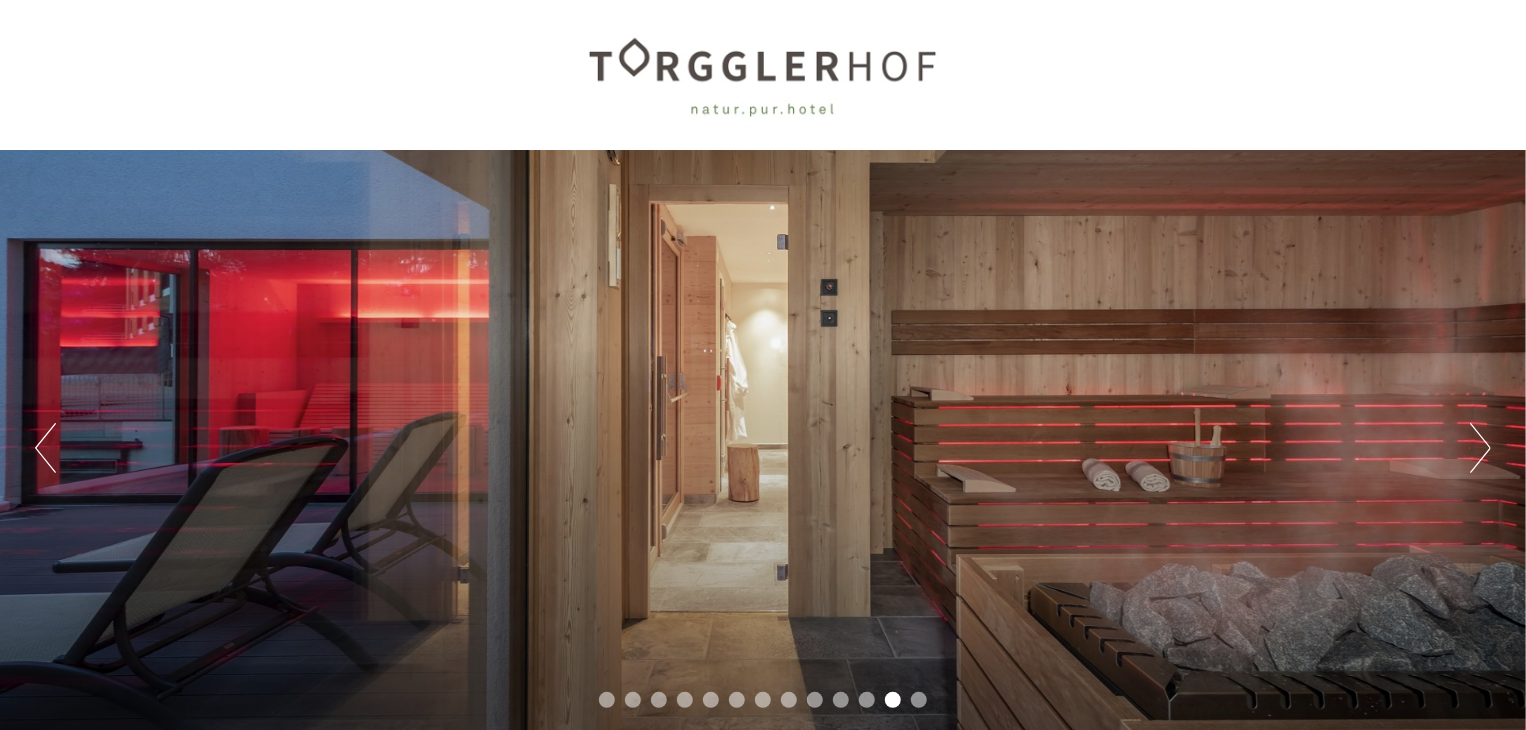 click on "Next" at bounding box center (1480, 448) 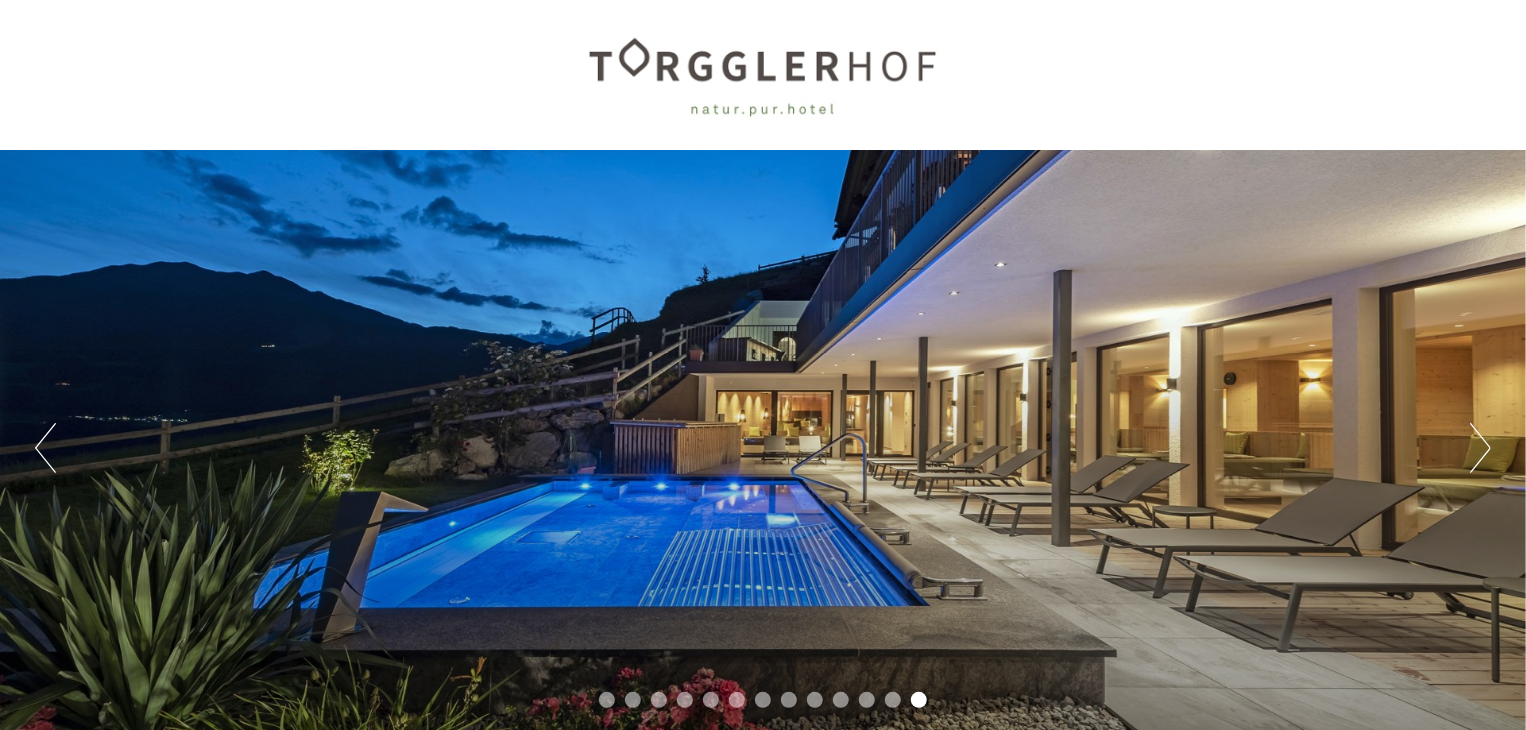 click on "Next" at bounding box center [1480, 448] 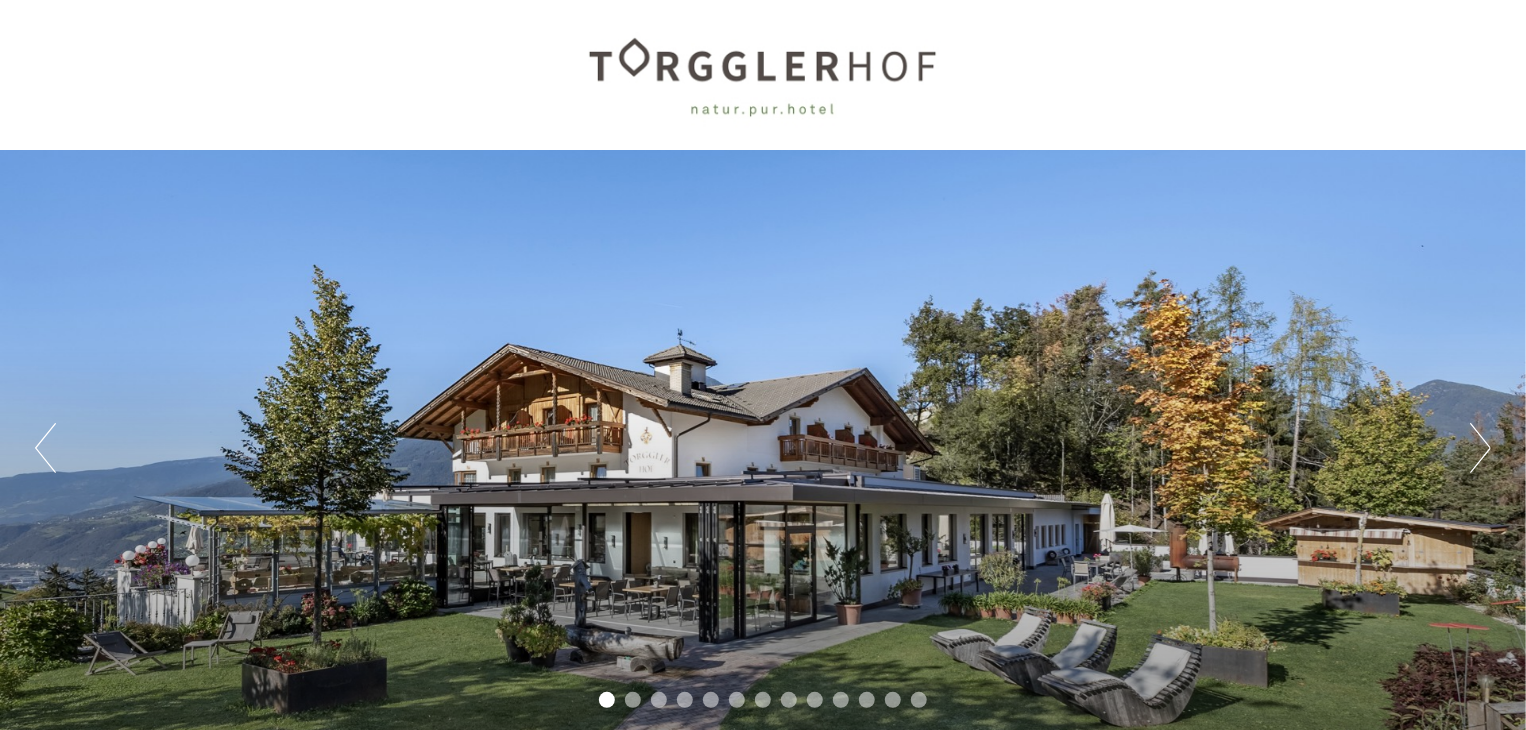 click on "Next" at bounding box center (1480, 448) 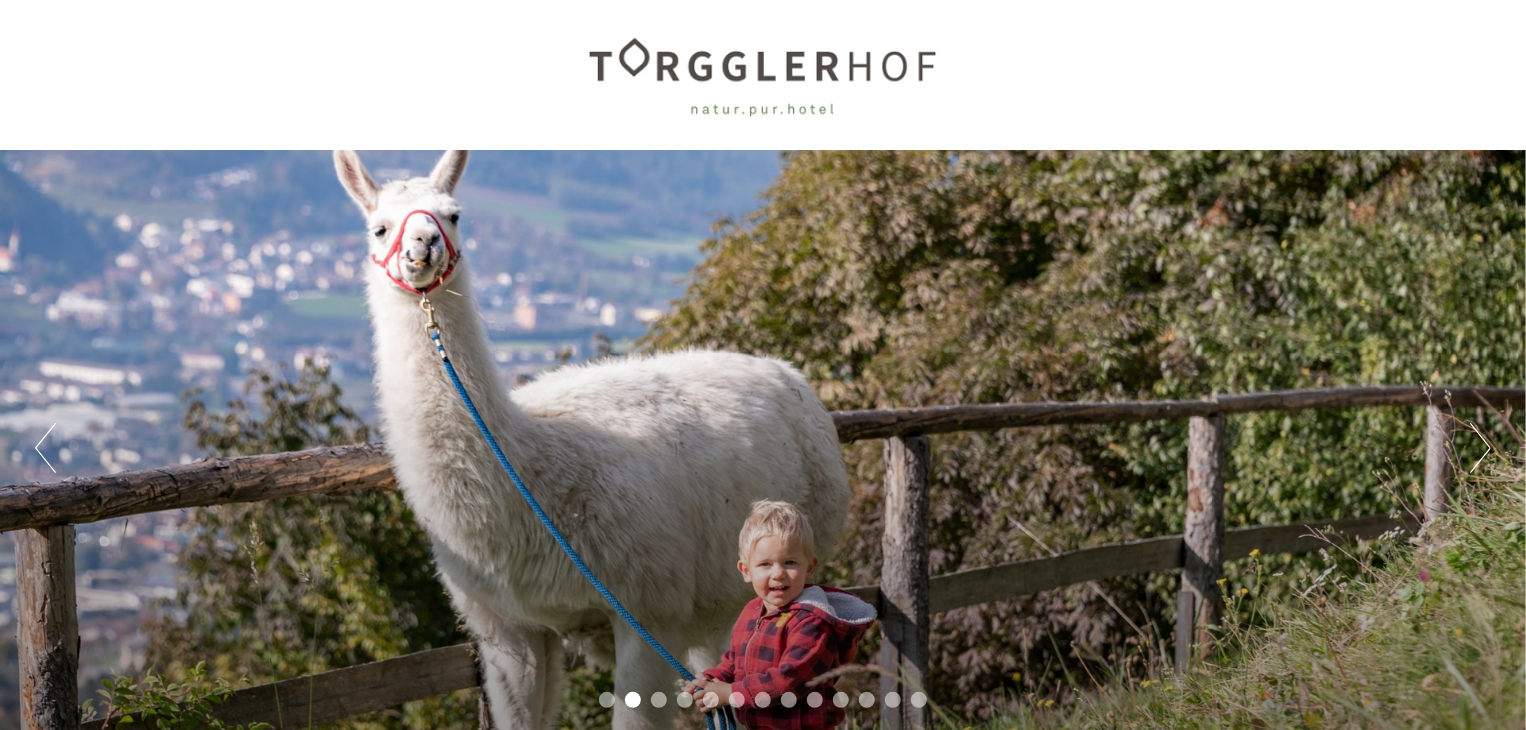 click on "Next" at bounding box center [1480, 448] 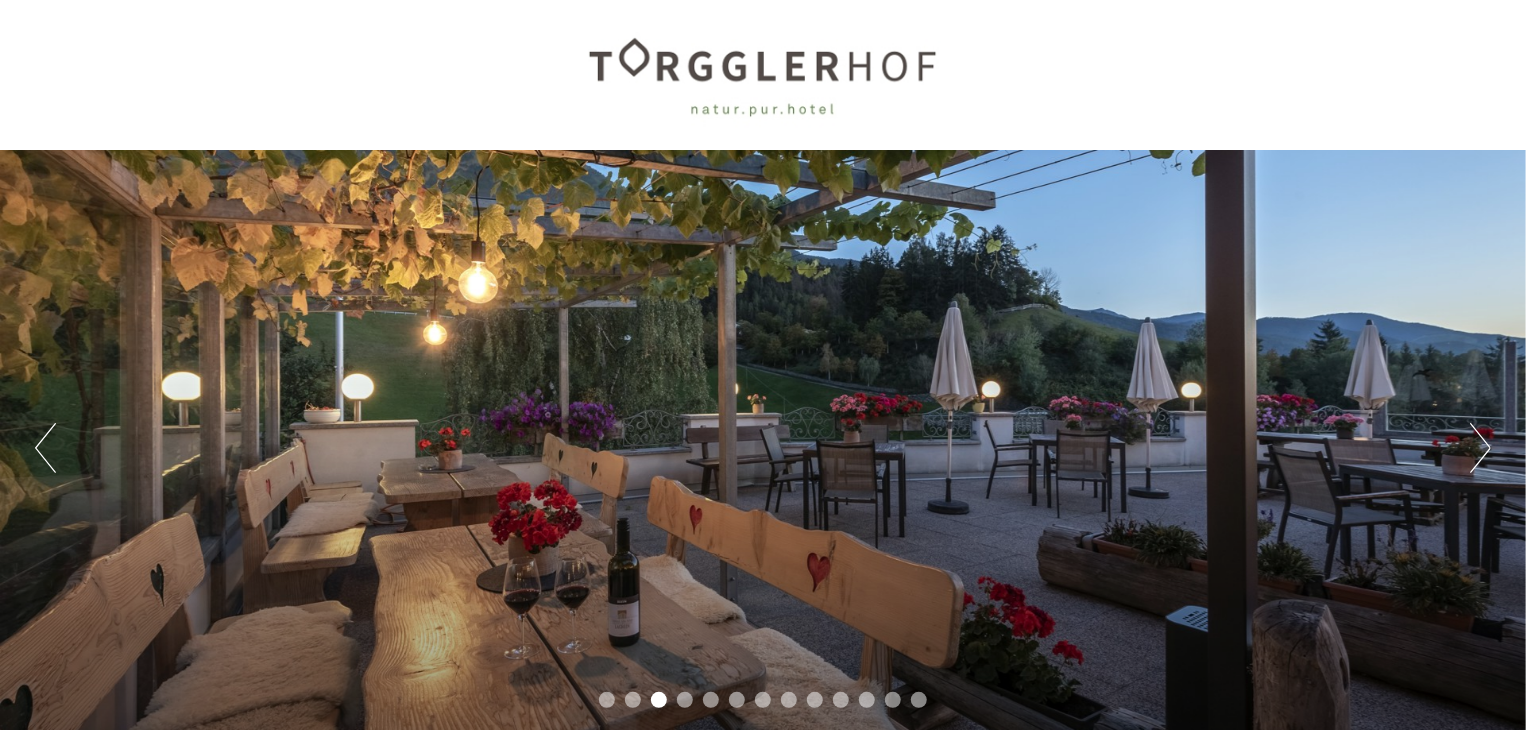 click on "Next" at bounding box center (1480, 448) 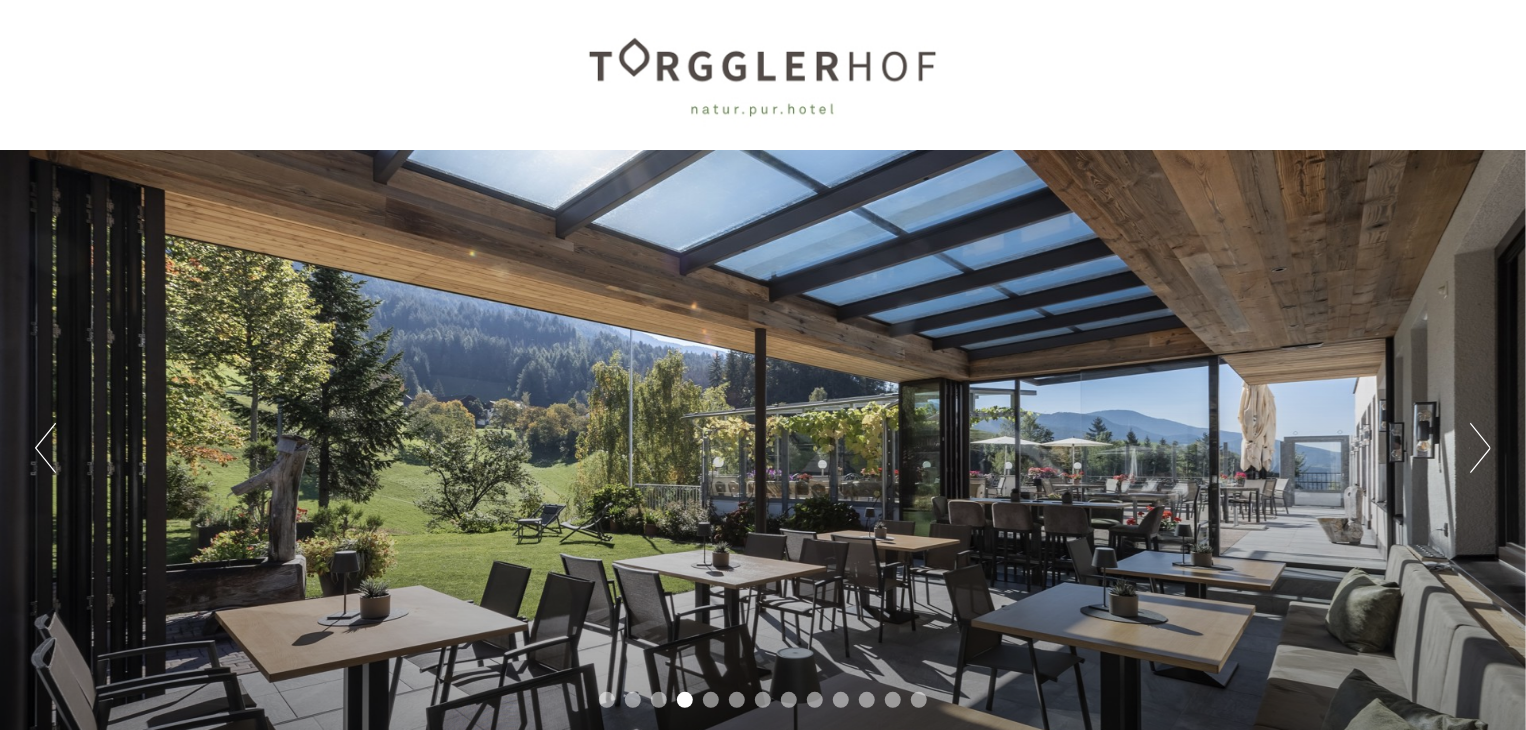 click on "Next" at bounding box center [1480, 448] 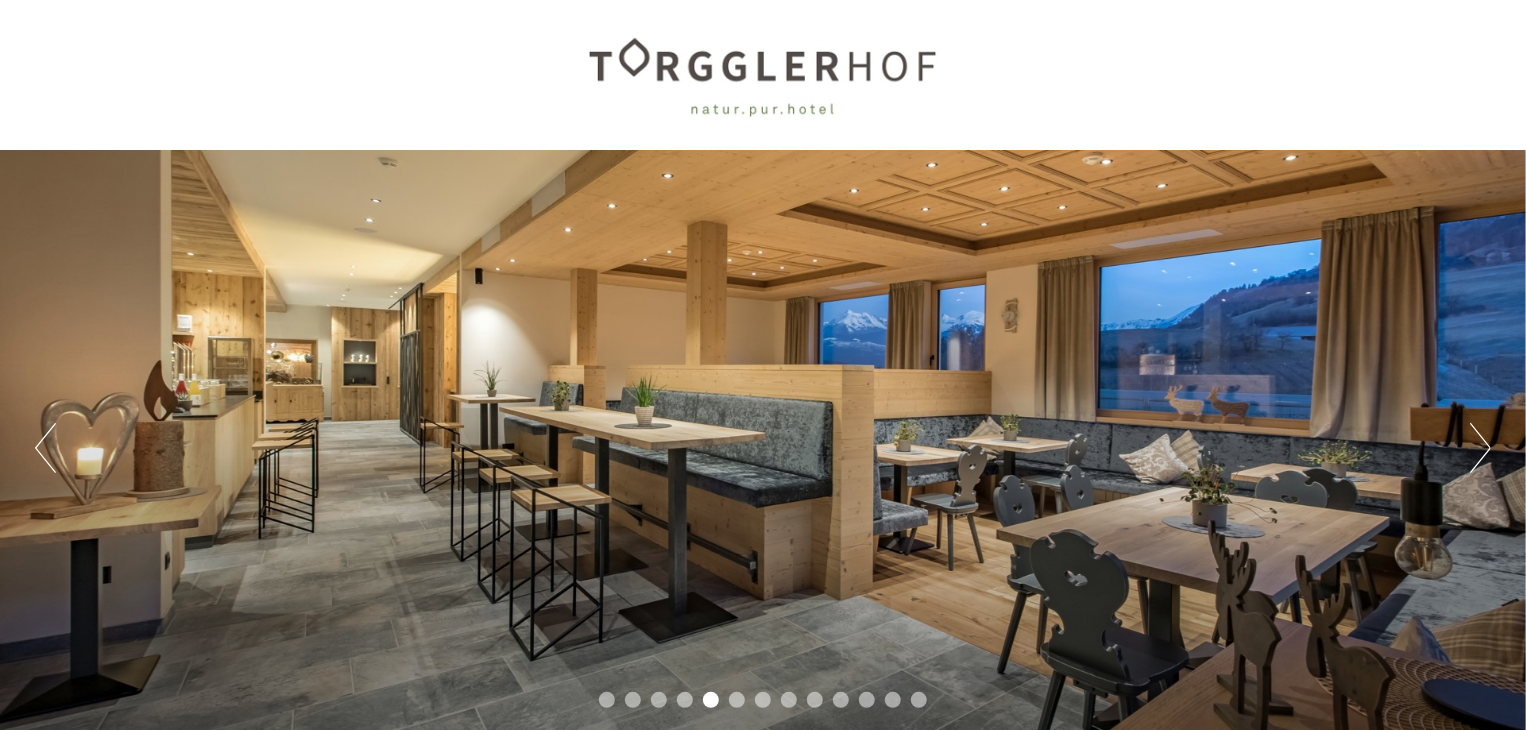click on "Next" at bounding box center [1480, 448] 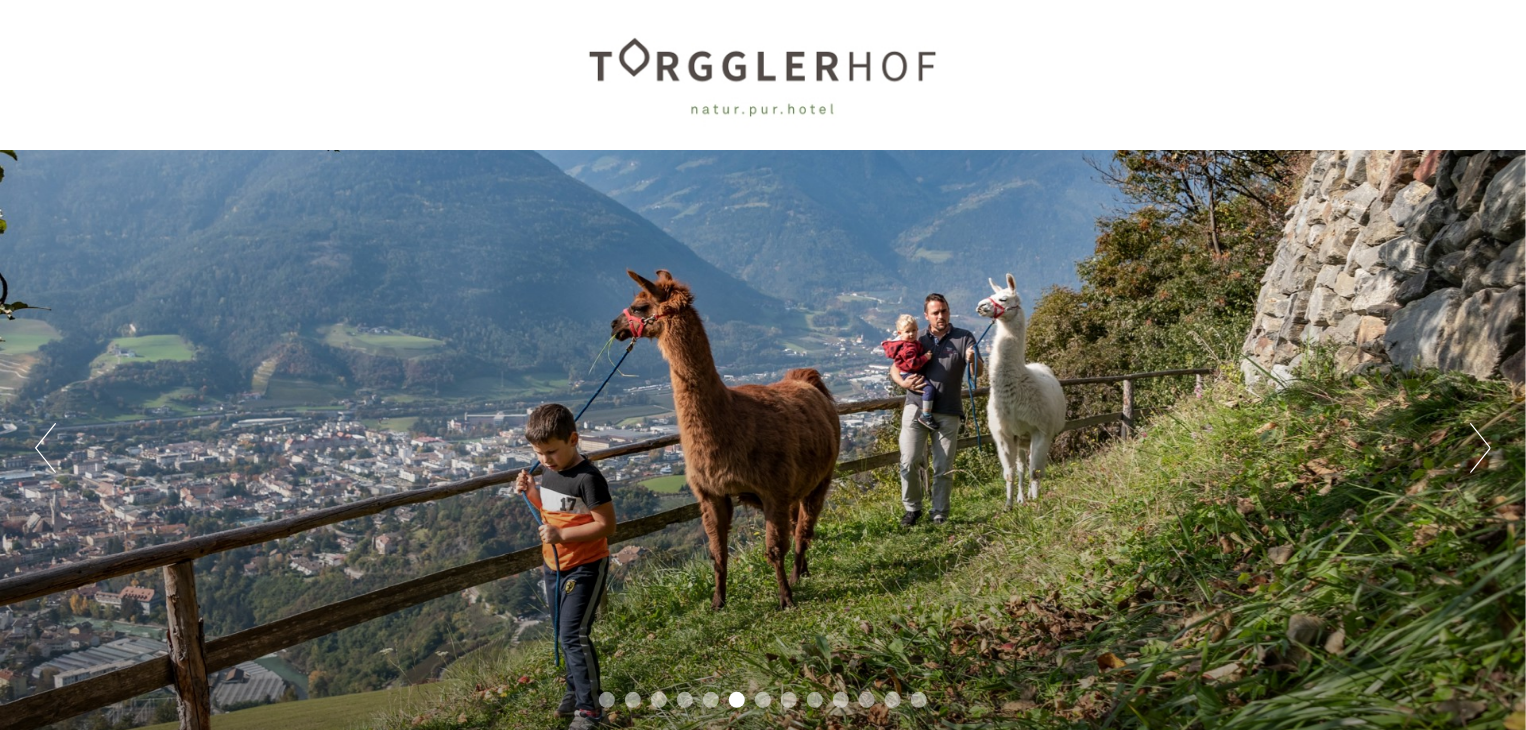 click on "Next" at bounding box center [1480, 448] 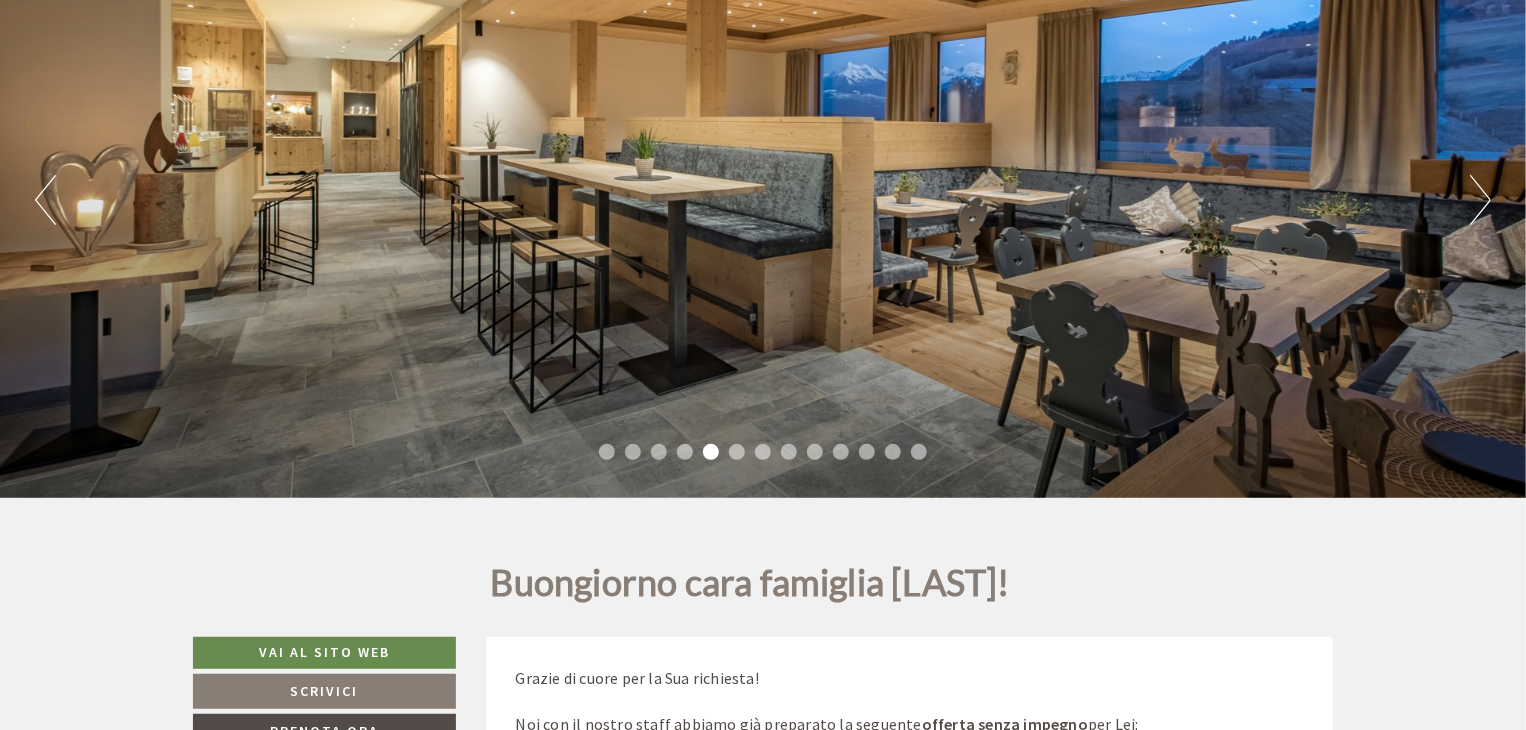 scroll, scrollTop: 80, scrollLeft: 0, axis: vertical 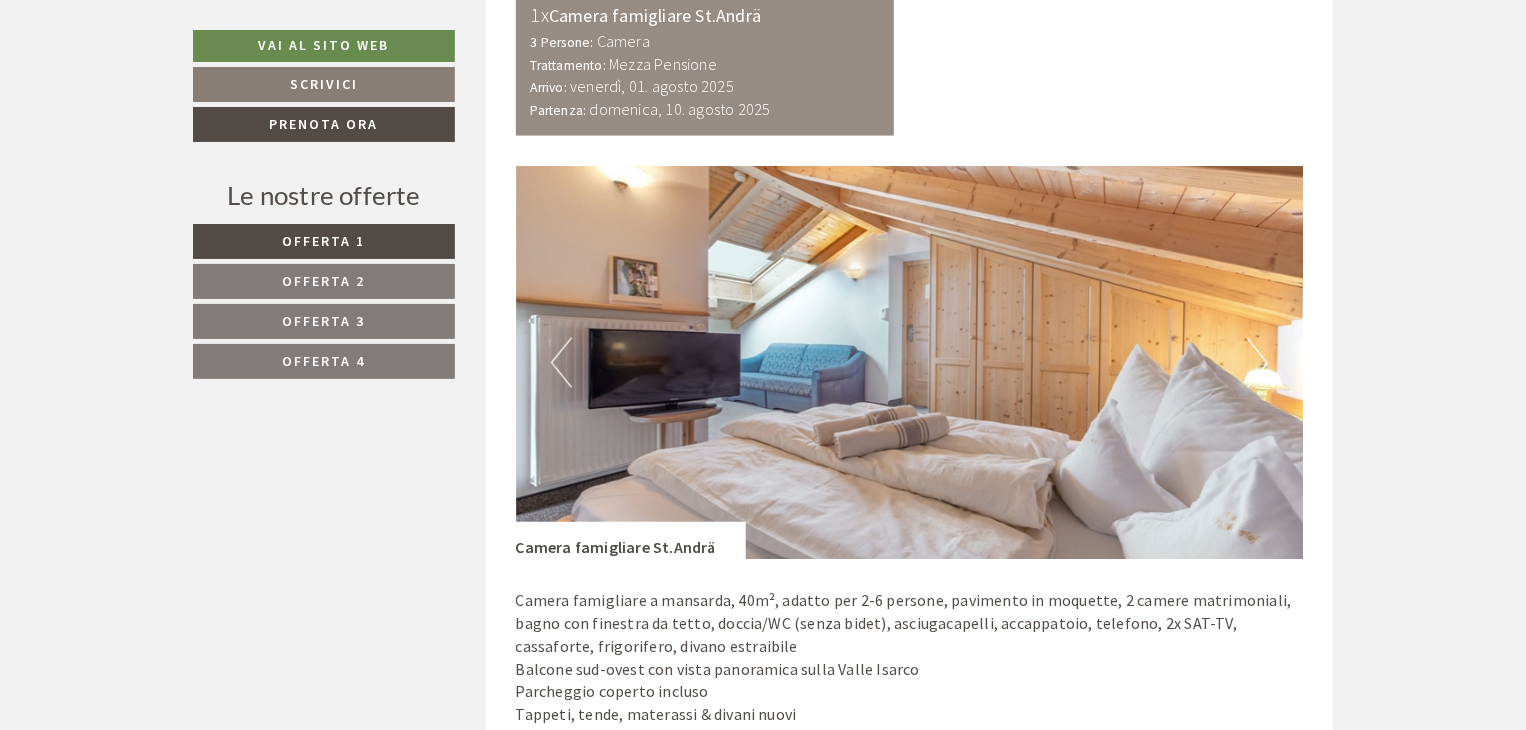 click at bounding box center (910, 363) 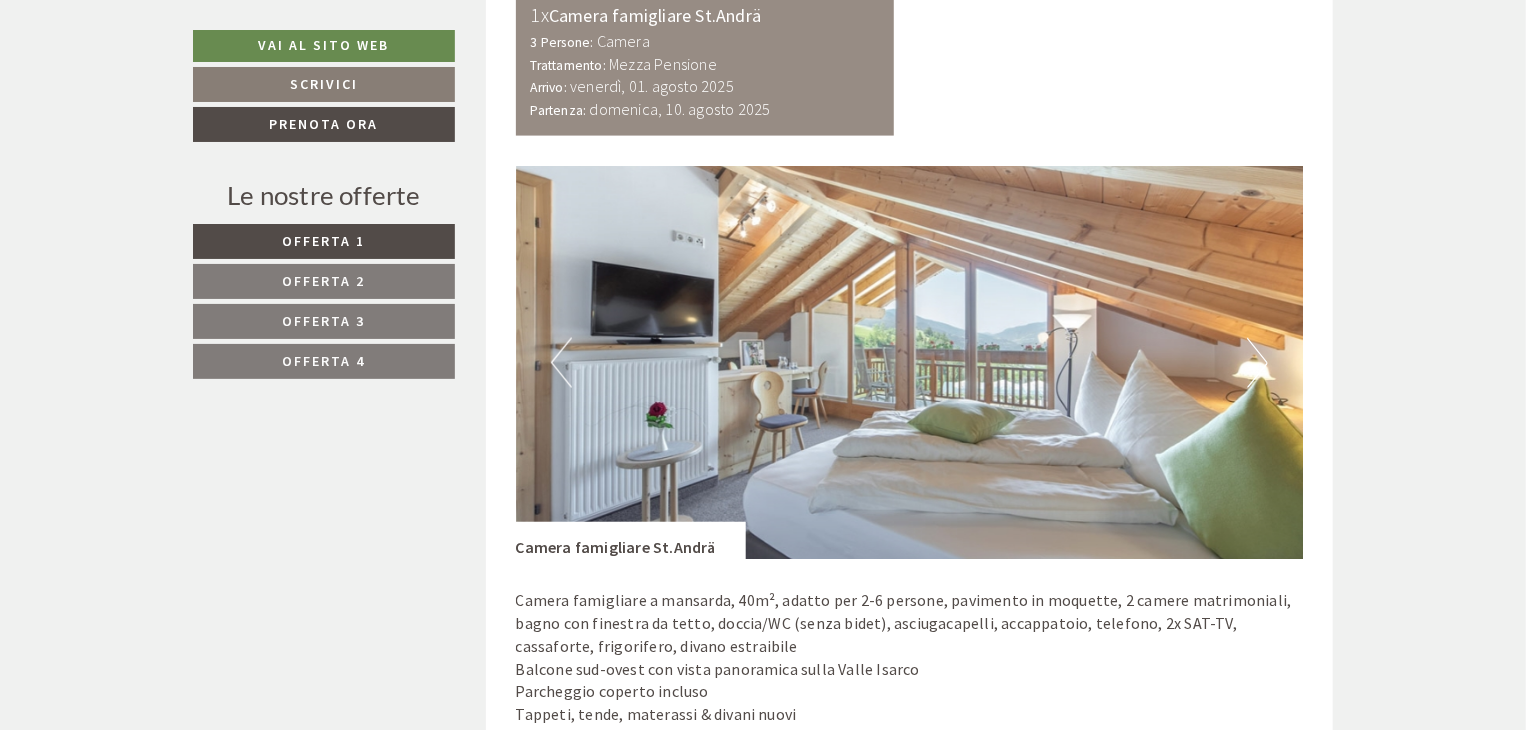type 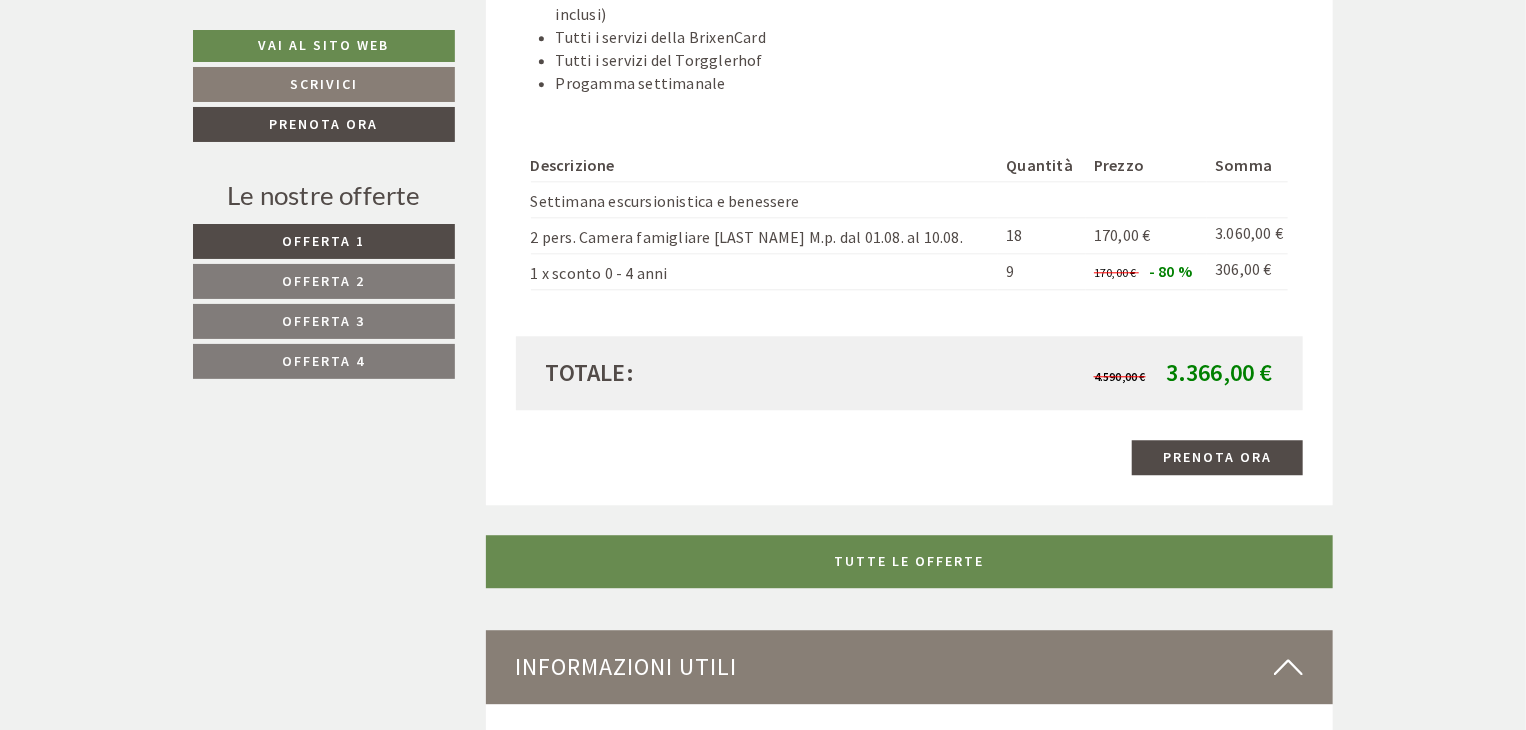 scroll, scrollTop: 6200, scrollLeft: 0, axis: vertical 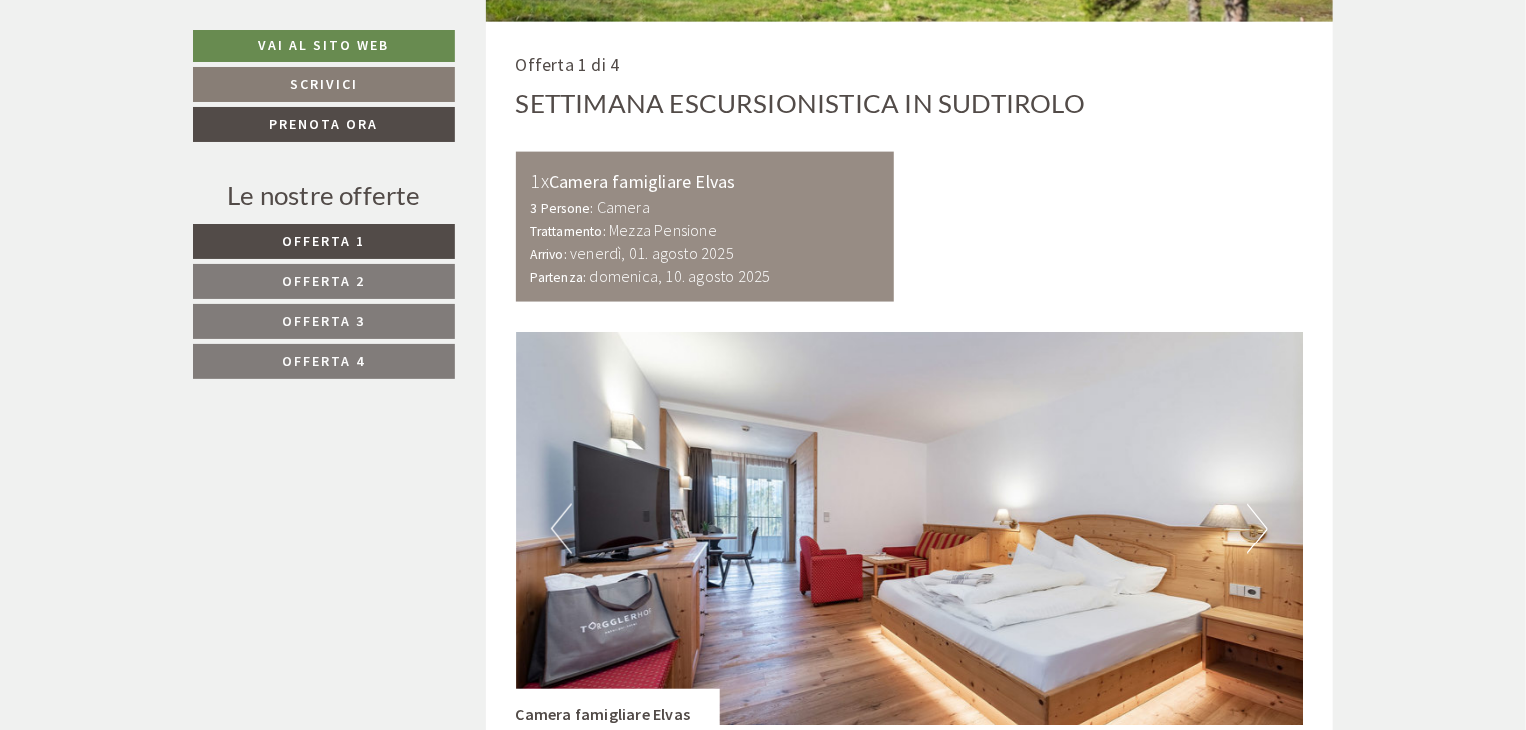 click at bounding box center (910, 529) 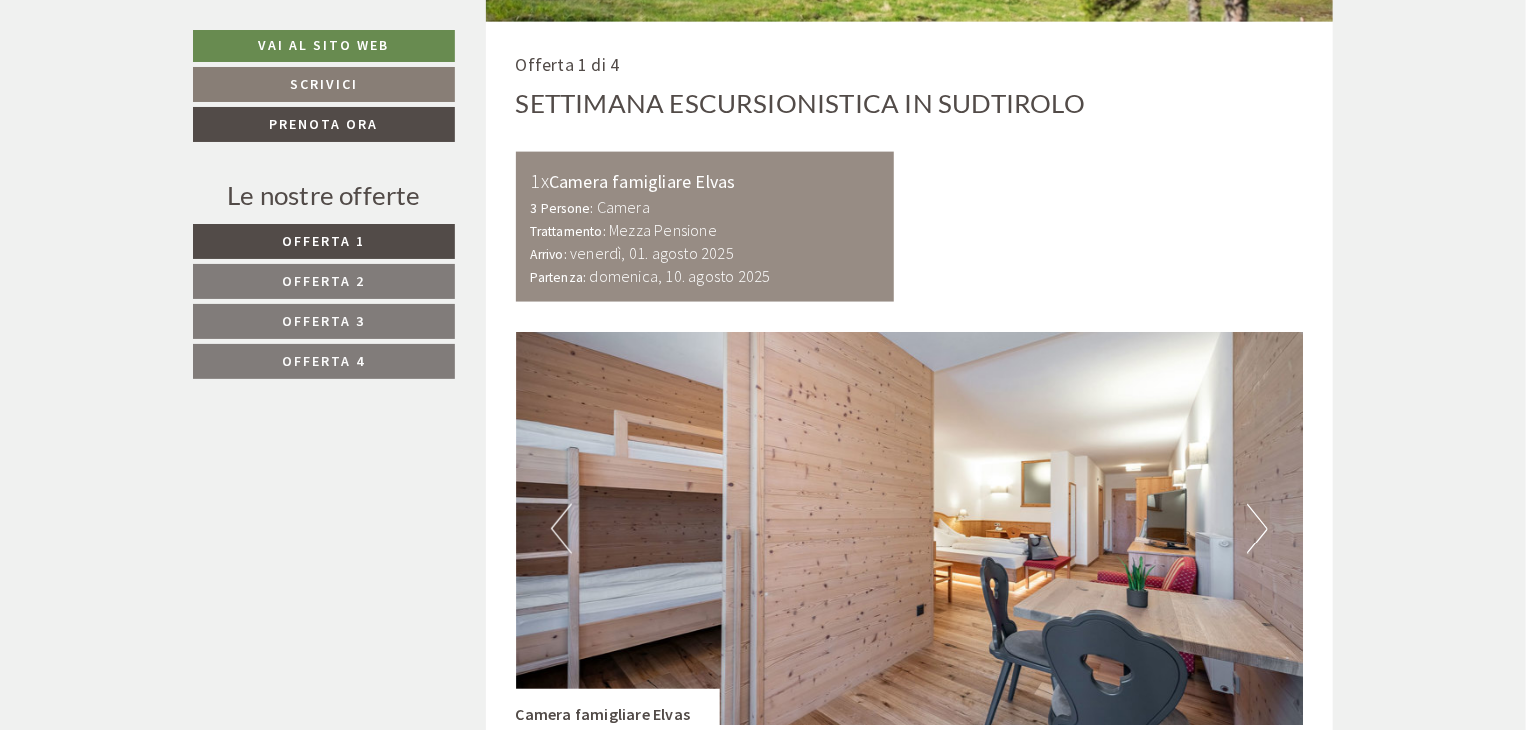 click on "Next" at bounding box center [1257, 529] 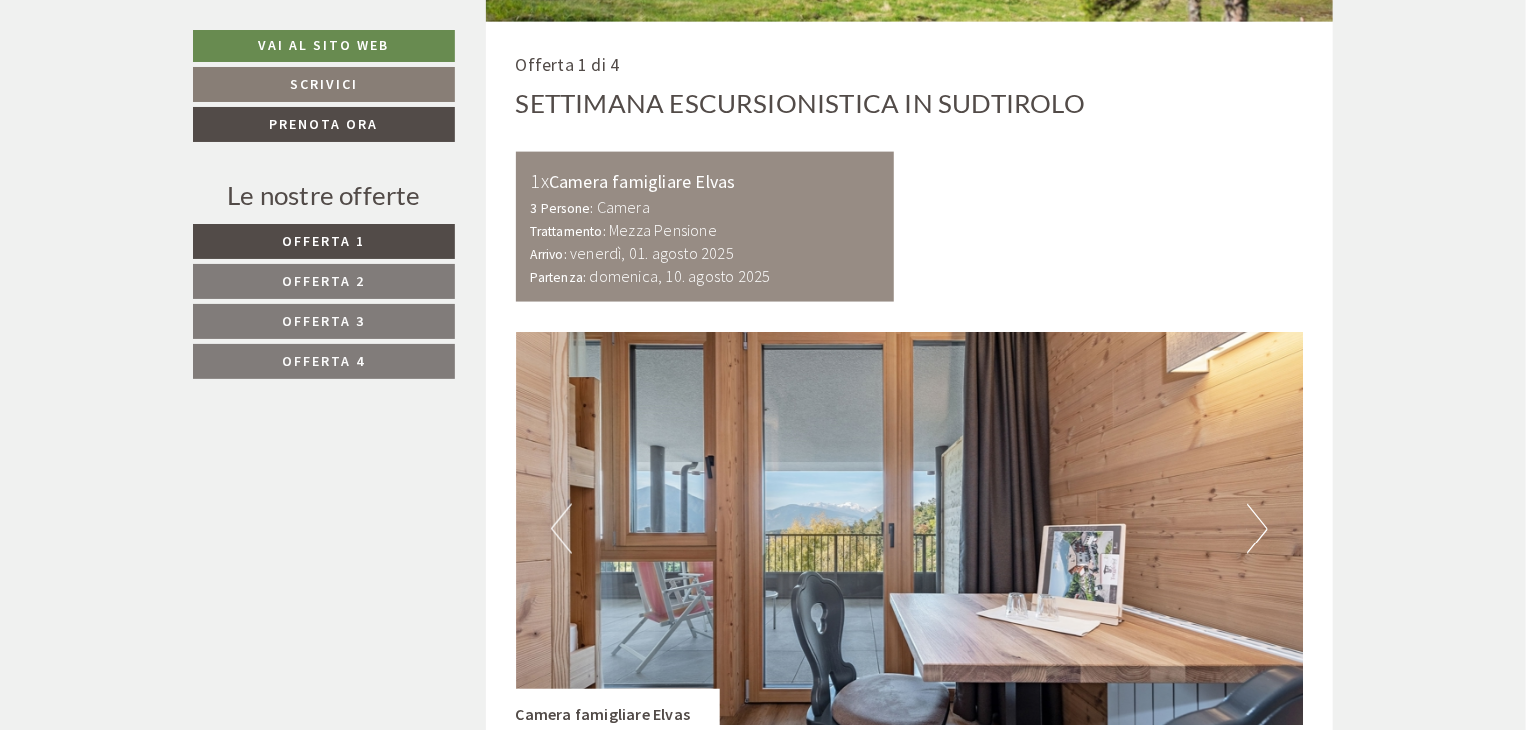 click on "Next" at bounding box center (1257, 529) 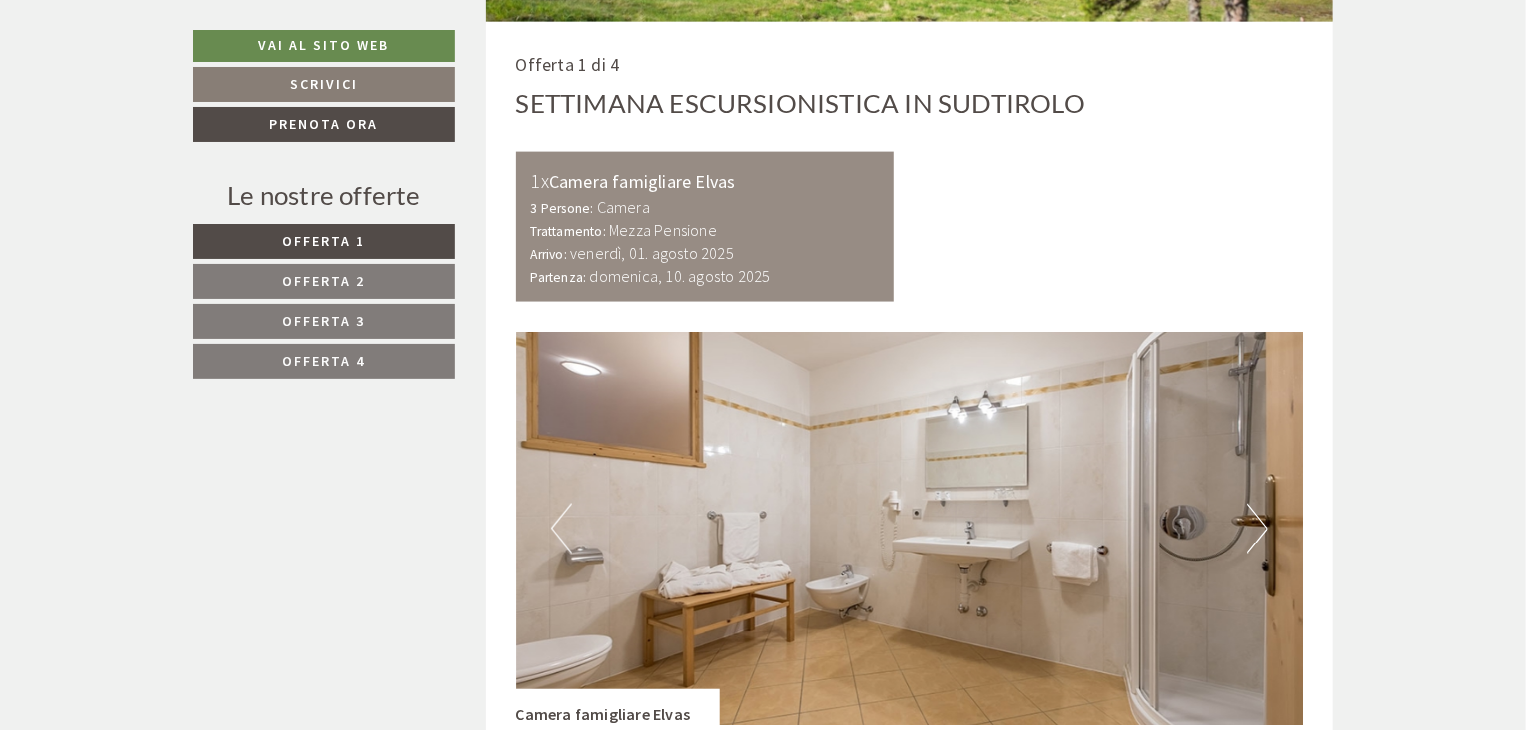 click on "Next" at bounding box center (1257, 529) 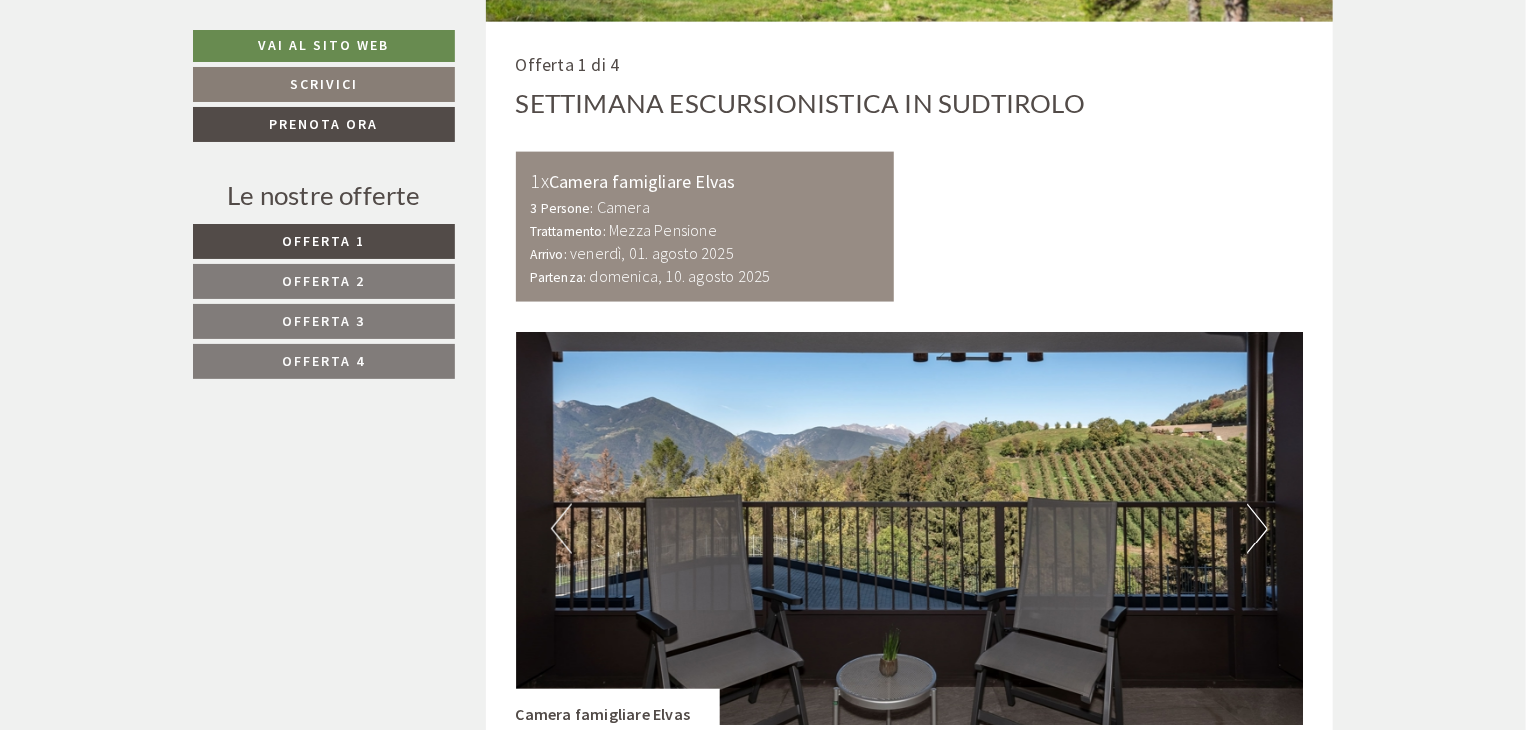 click on "Next" at bounding box center (1257, 529) 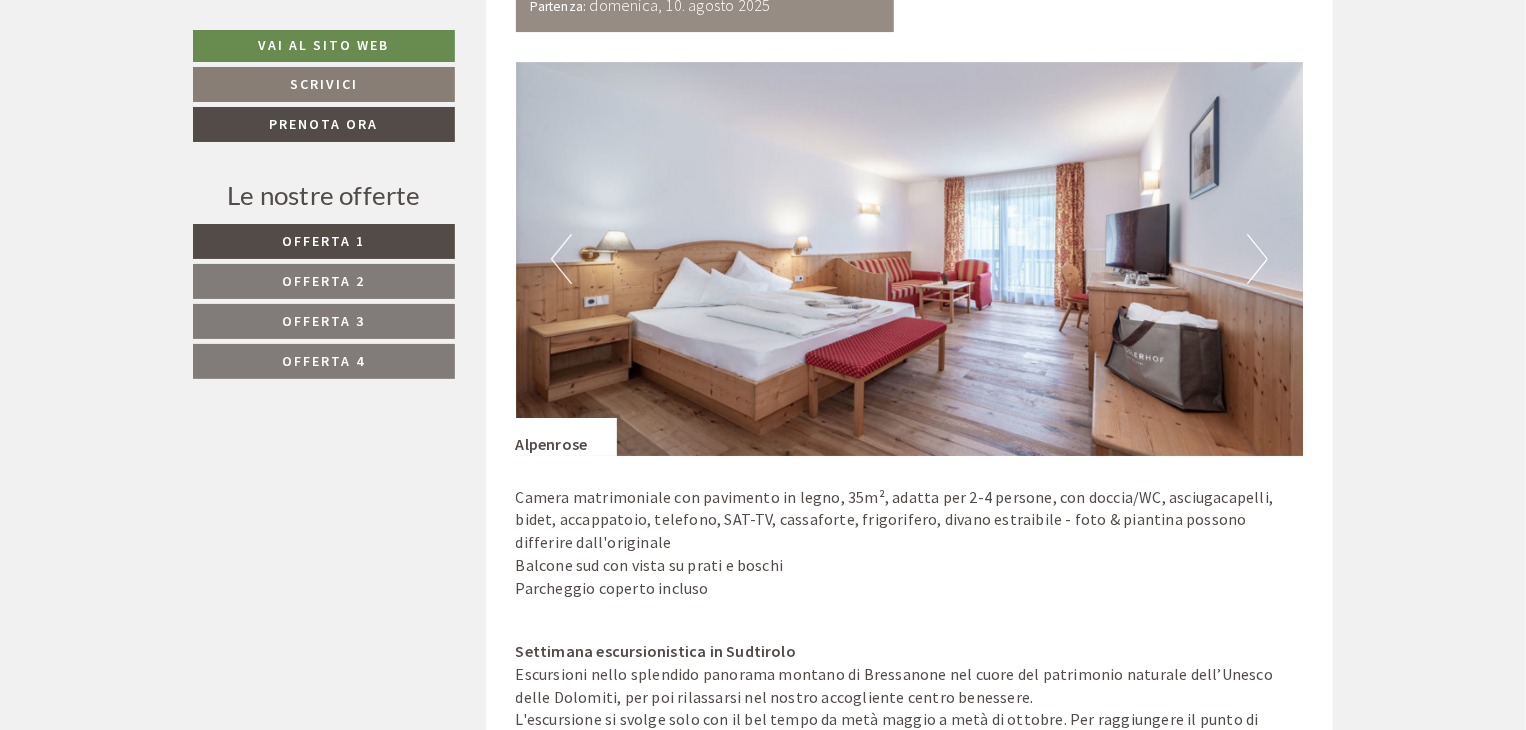 scroll, scrollTop: 3569, scrollLeft: 0, axis: vertical 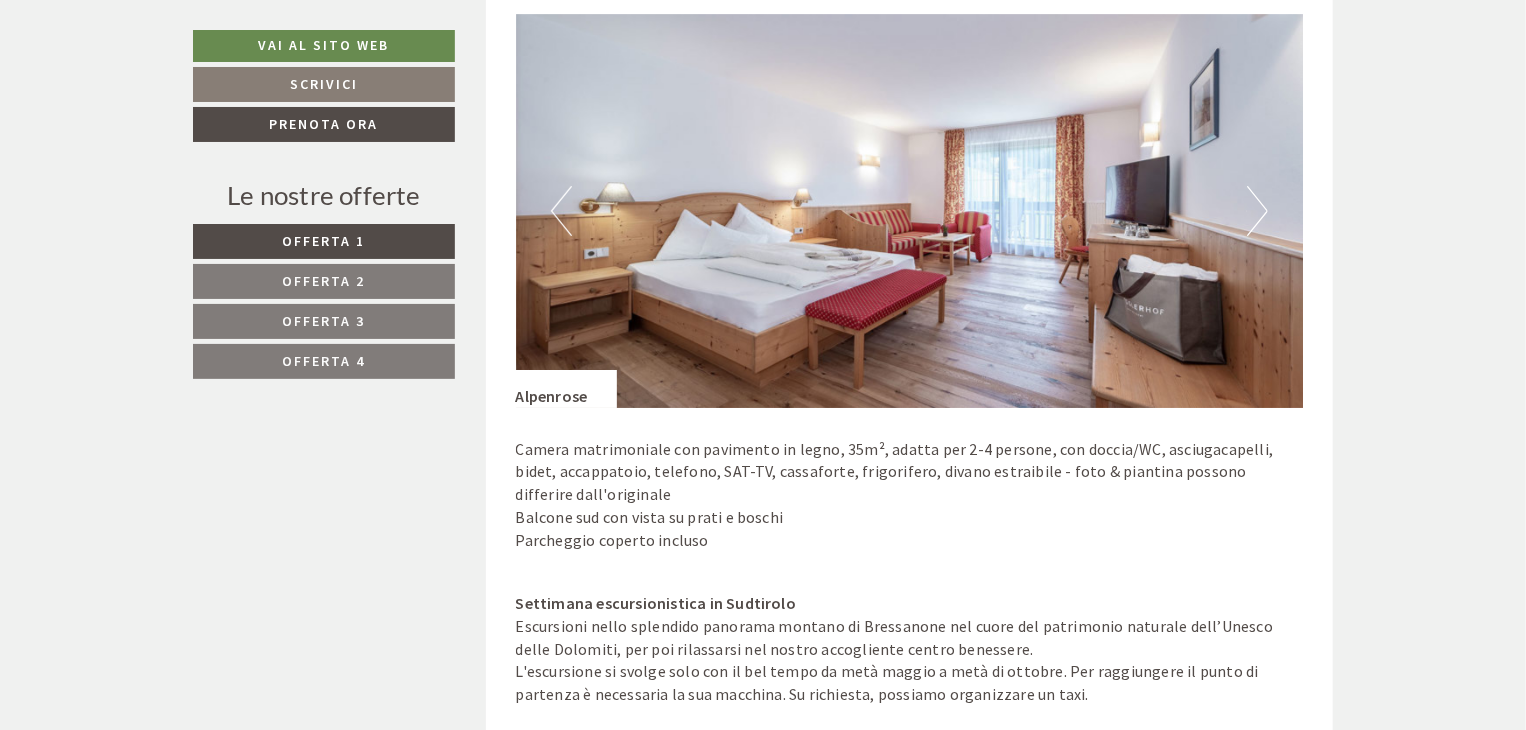 click on "Next" at bounding box center [1257, 211] 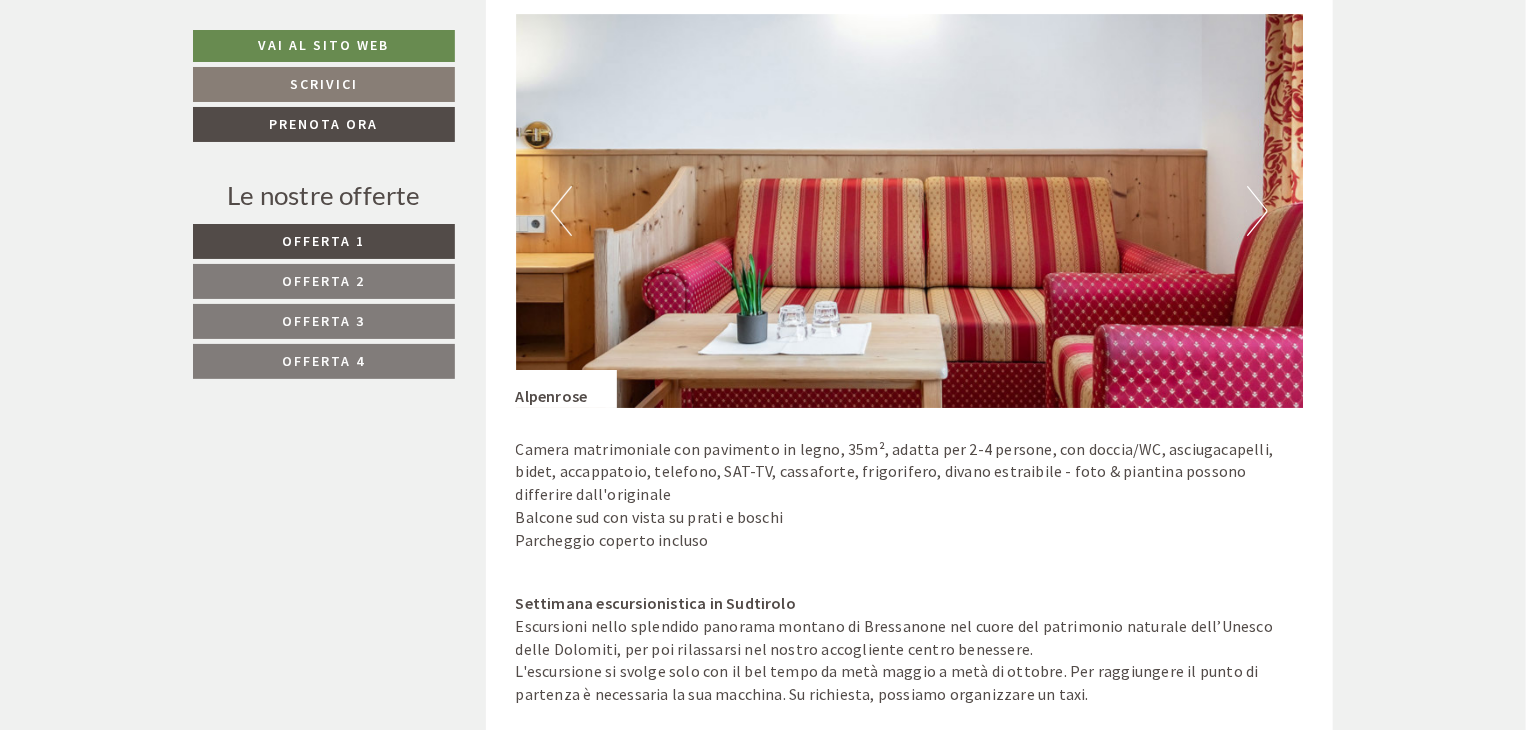click on "Next" at bounding box center [1257, 211] 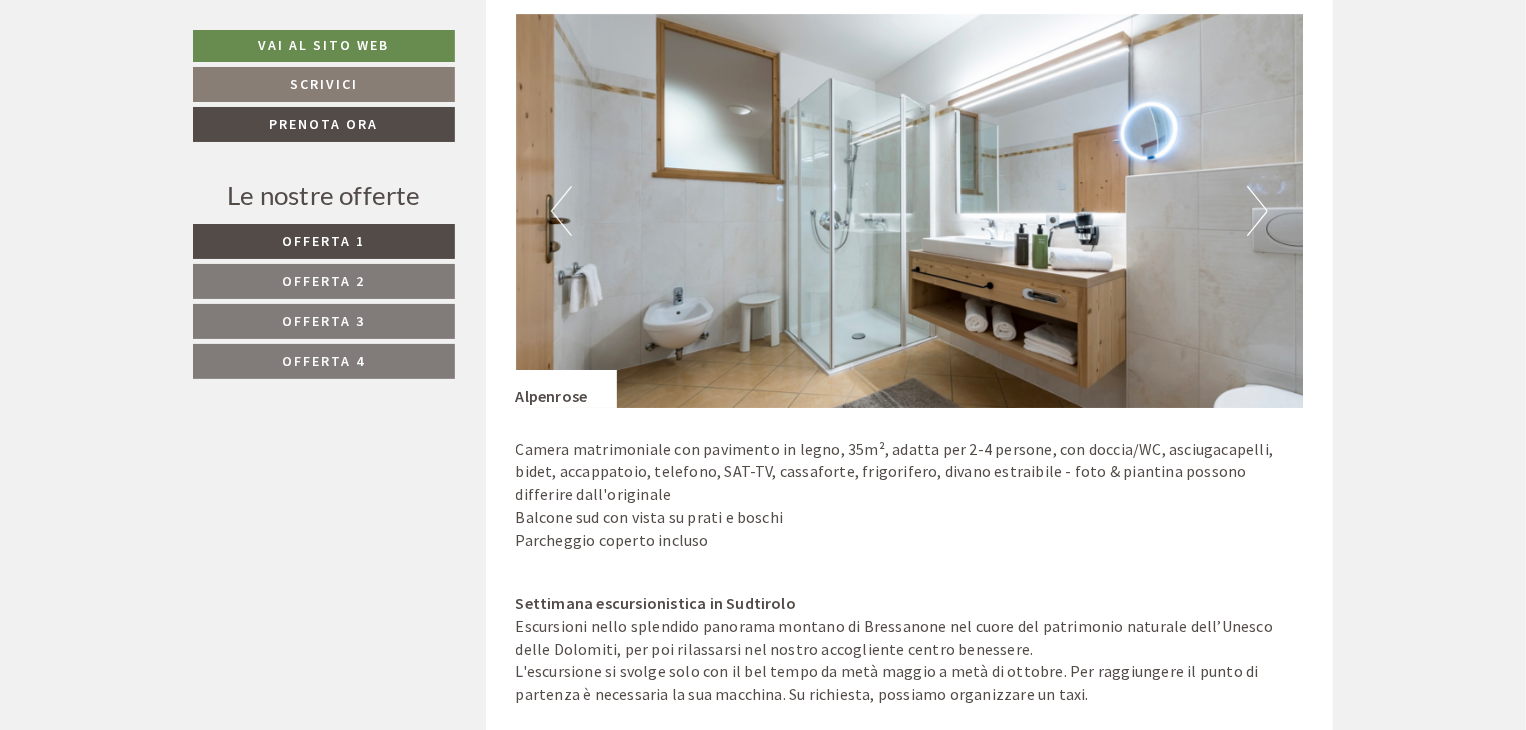 click on "Next" at bounding box center [1257, 211] 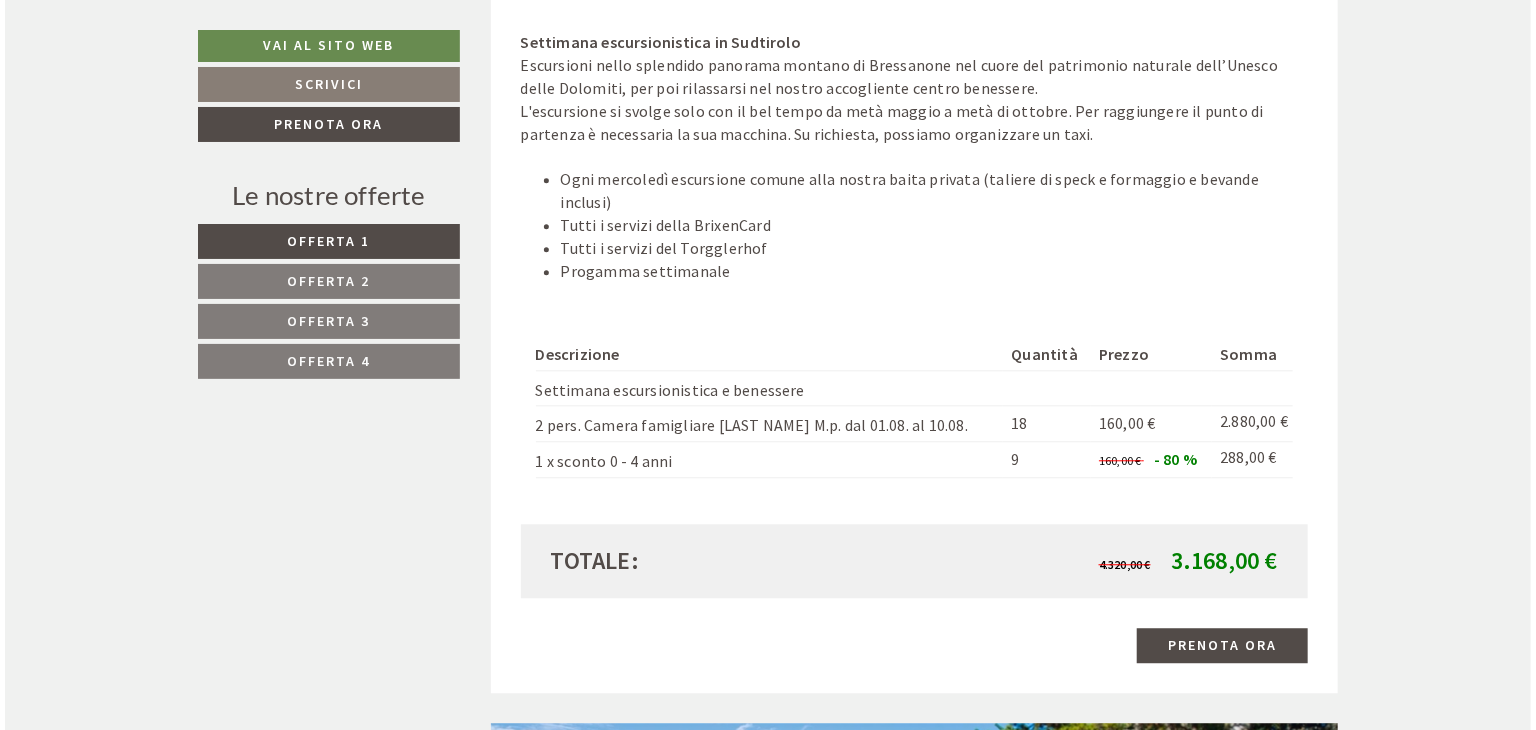 scroll, scrollTop: 2278, scrollLeft: 0, axis: vertical 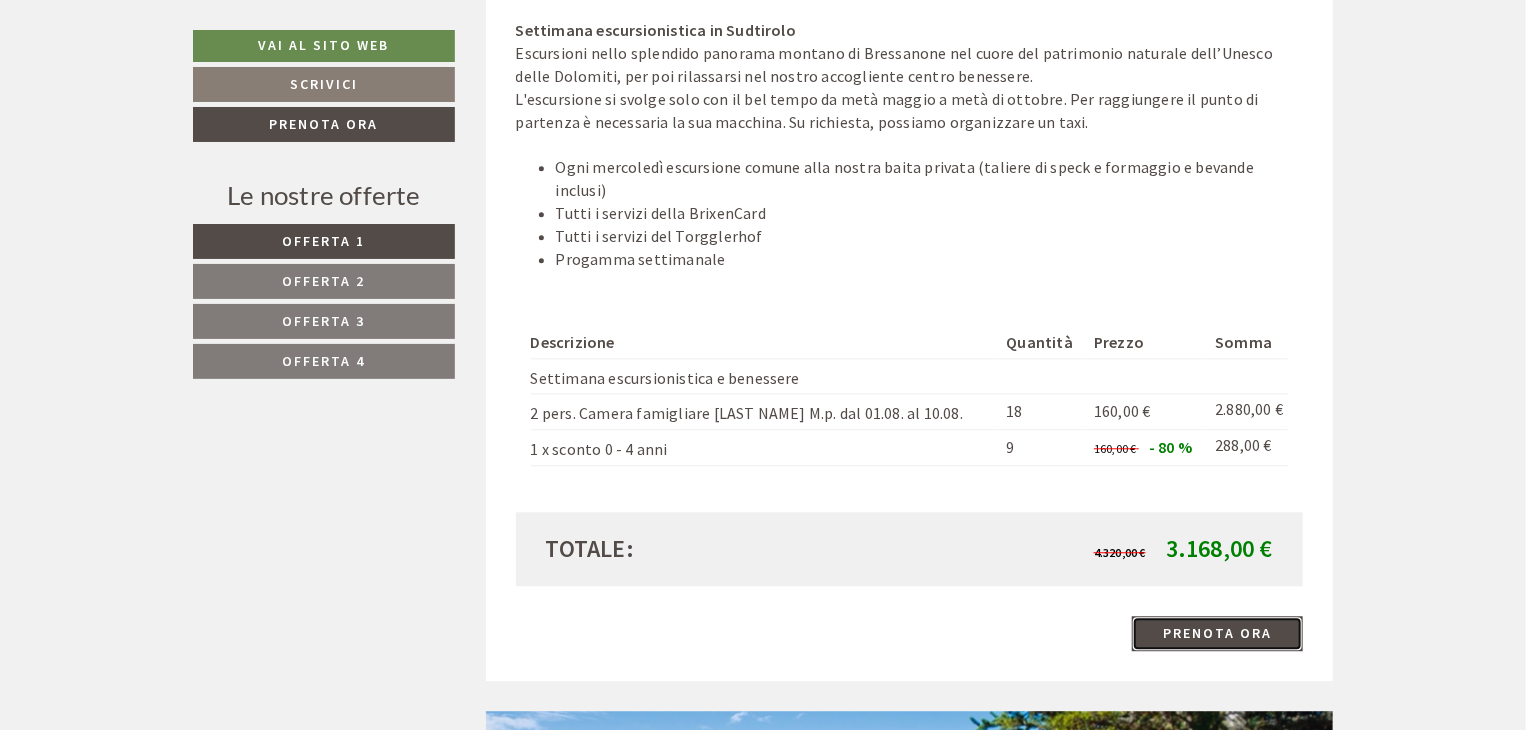 click on "Prenota ora" at bounding box center (1217, 633) 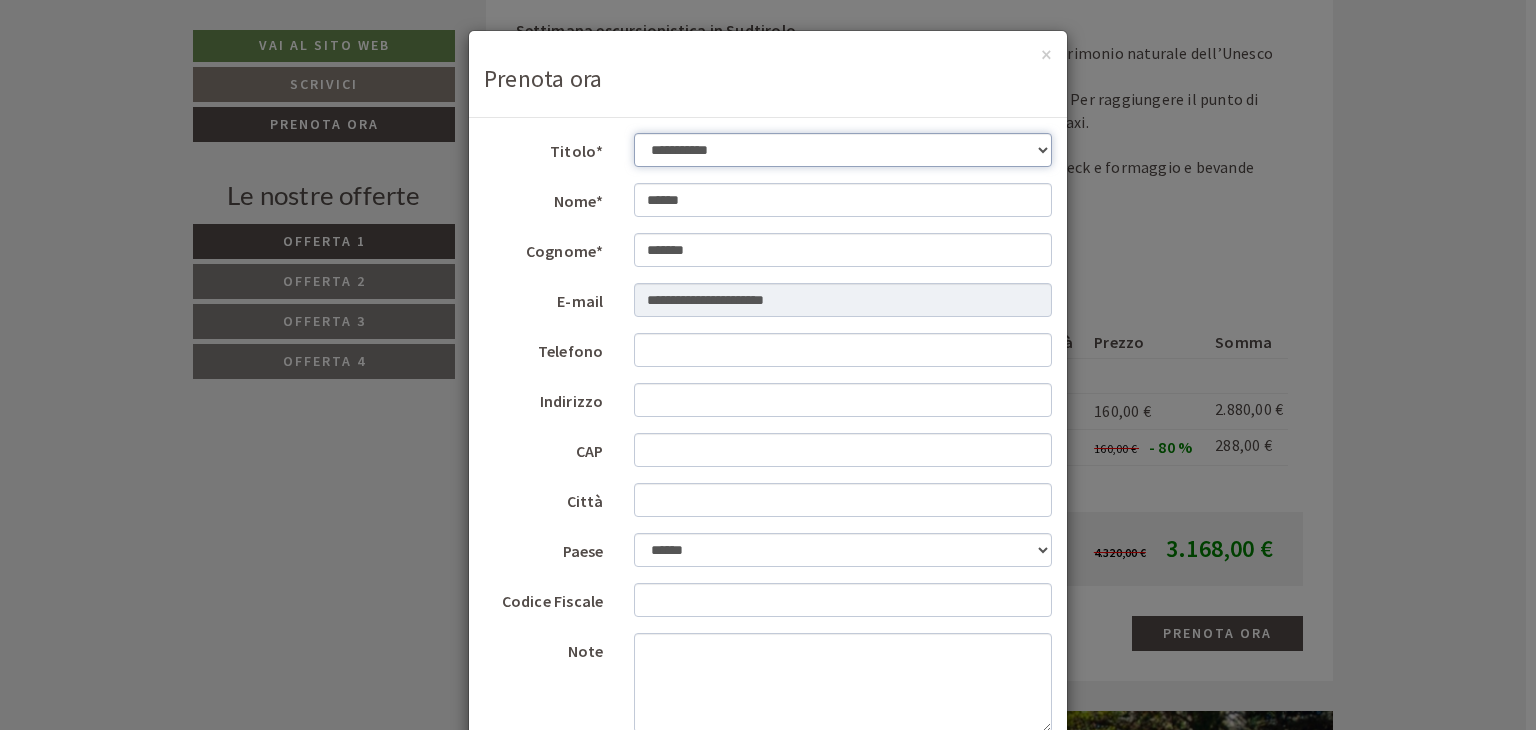click on "**********" at bounding box center [843, 150] 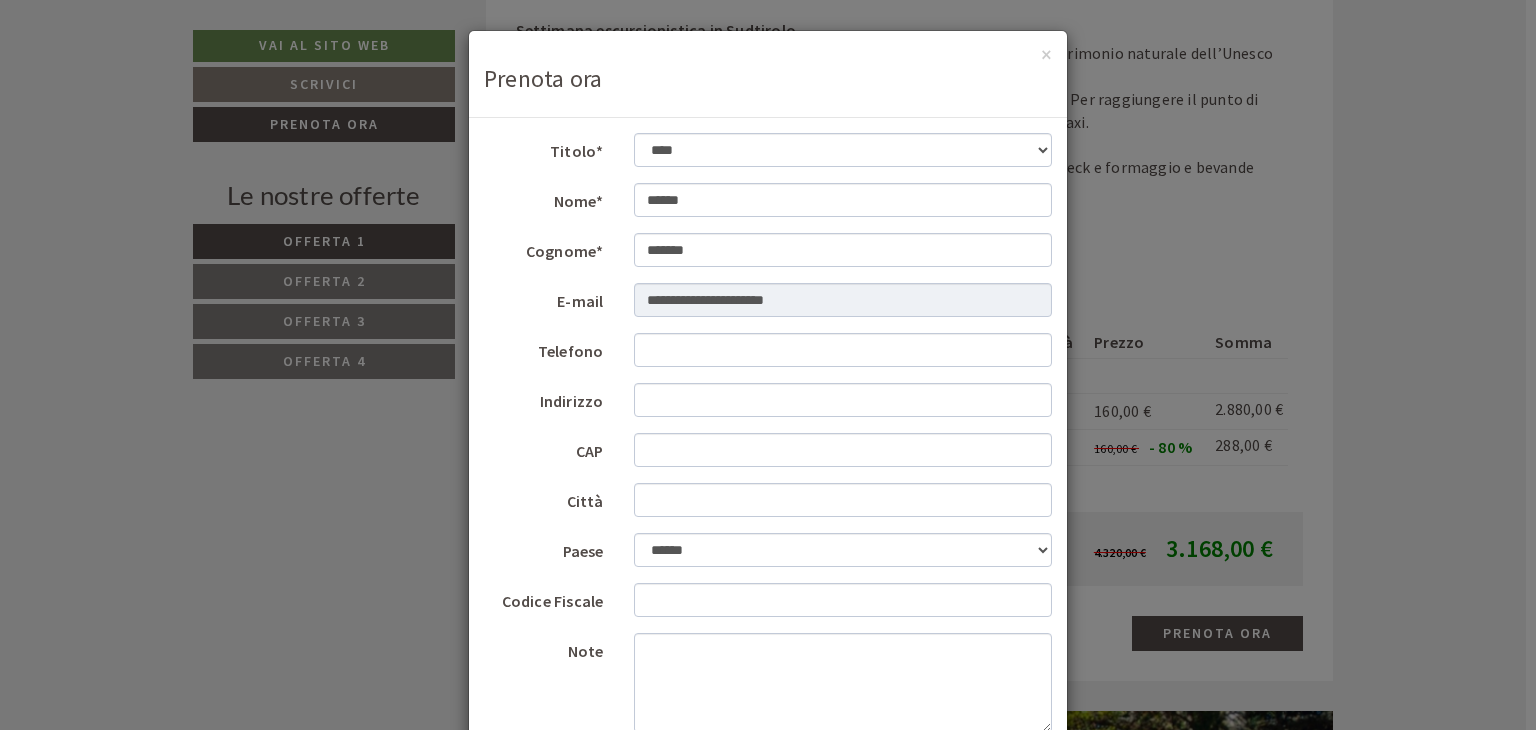 click on "Note" at bounding box center [768, 683] 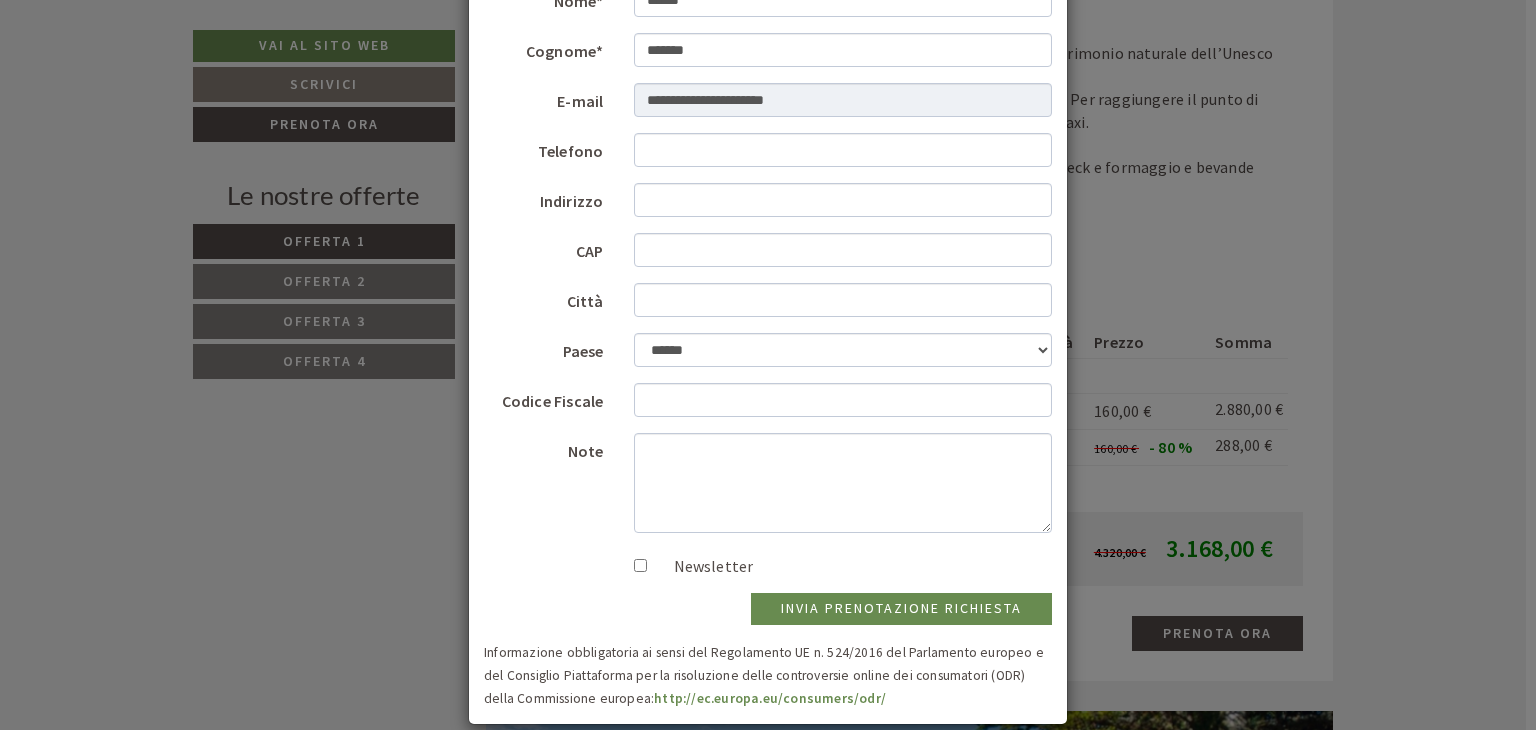 scroll, scrollTop: 224, scrollLeft: 0, axis: vertical 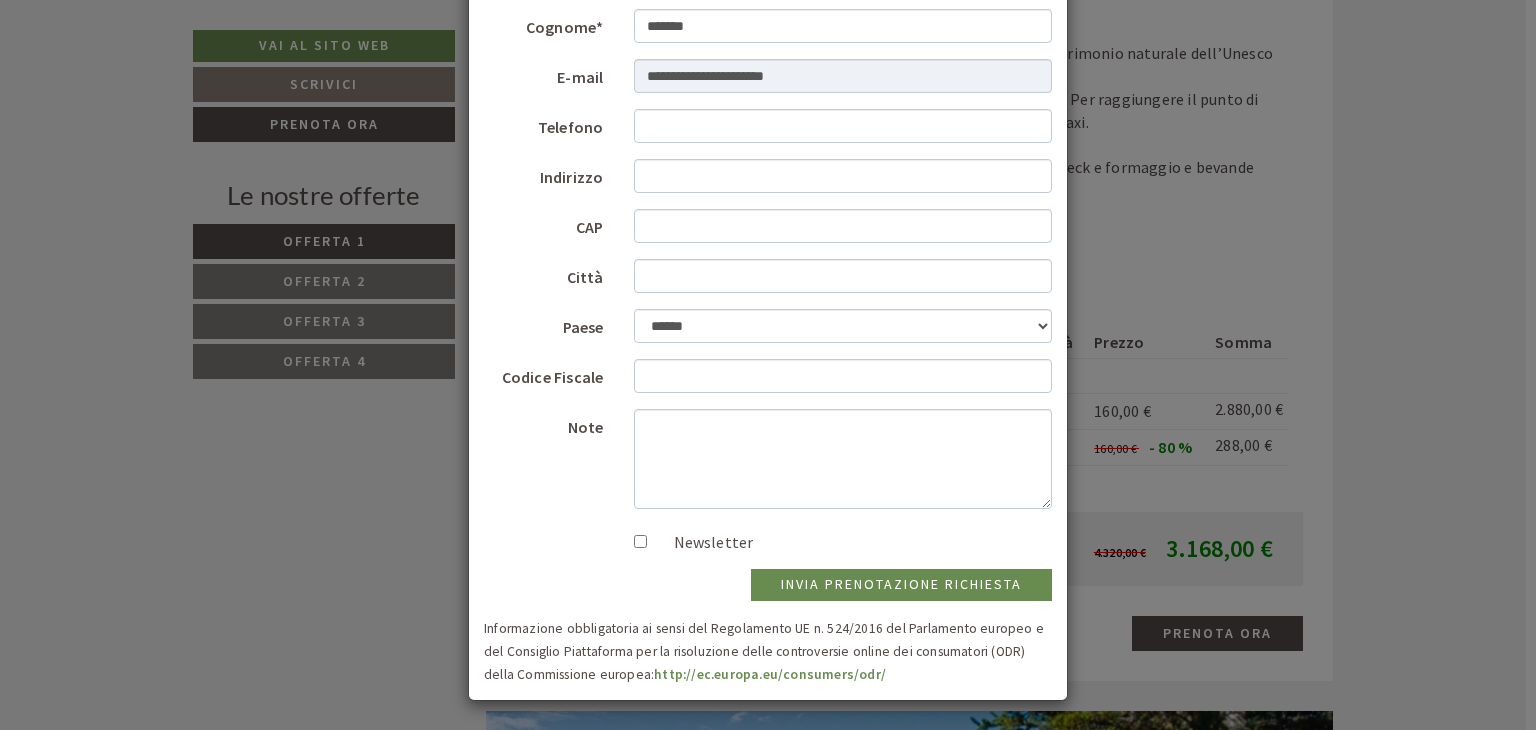 click on "Newsletter" at bounding box center [704, 542] 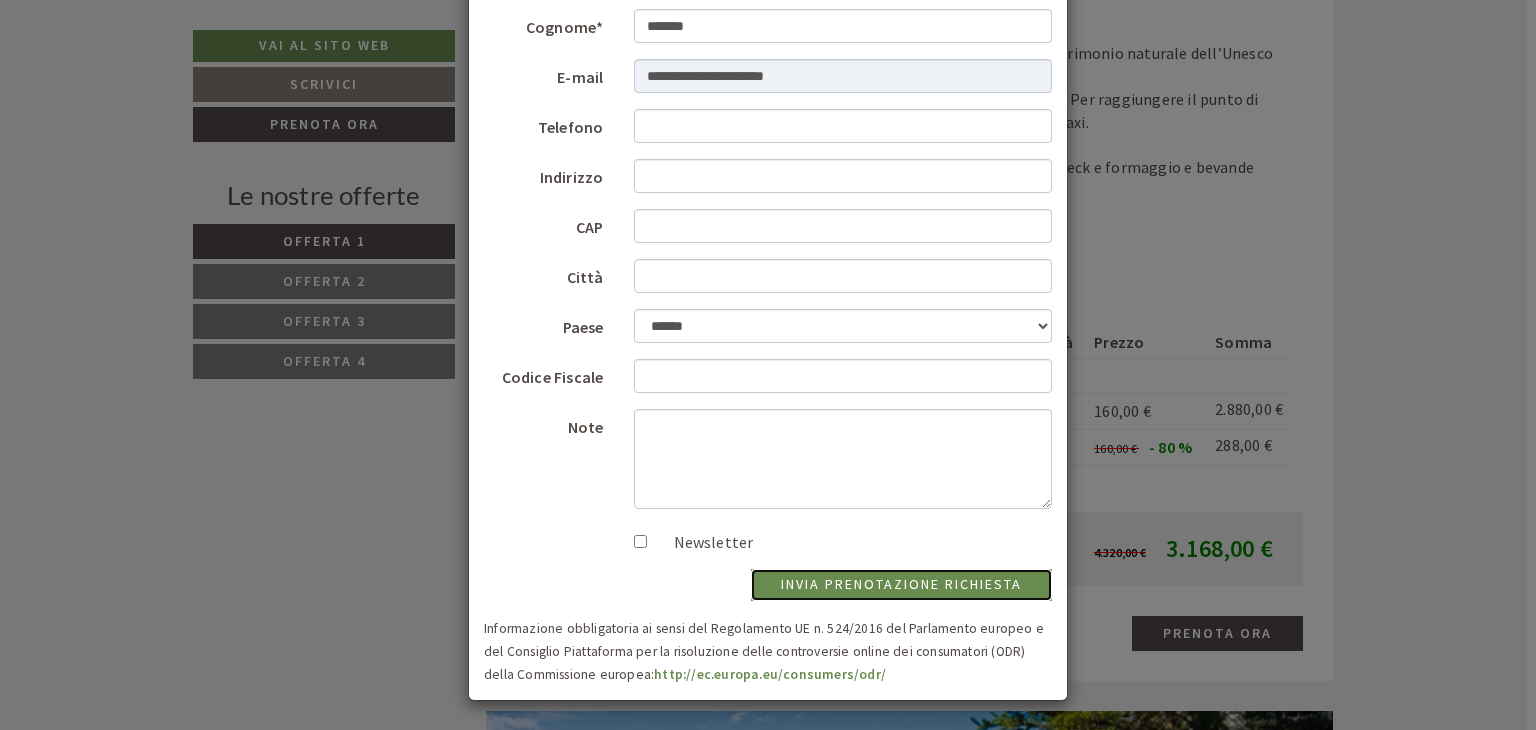 click on "invia prenotazione richiesta" at bounding box center [901, 585] 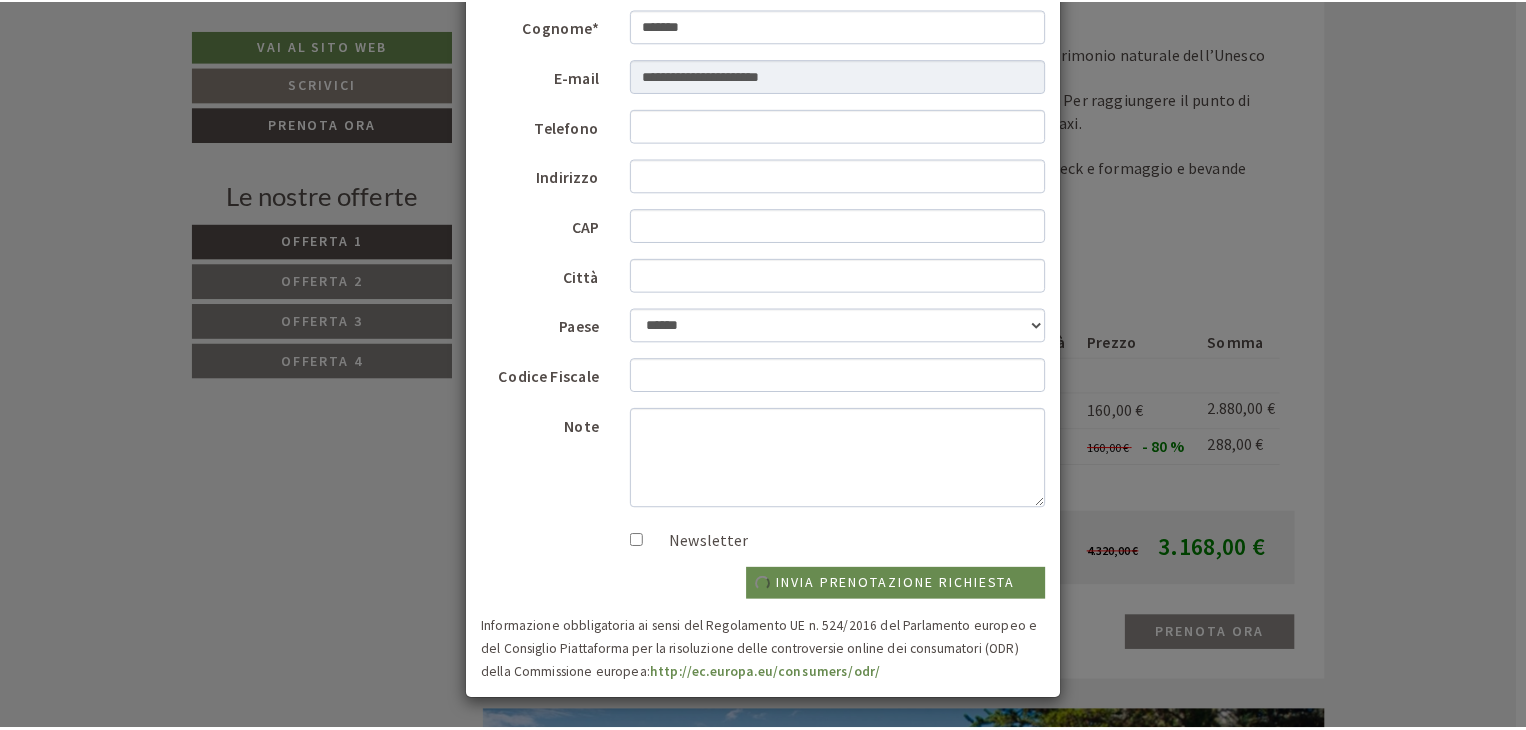 scroll, scrollTop: 0, scrollLeft: 0, axis: both 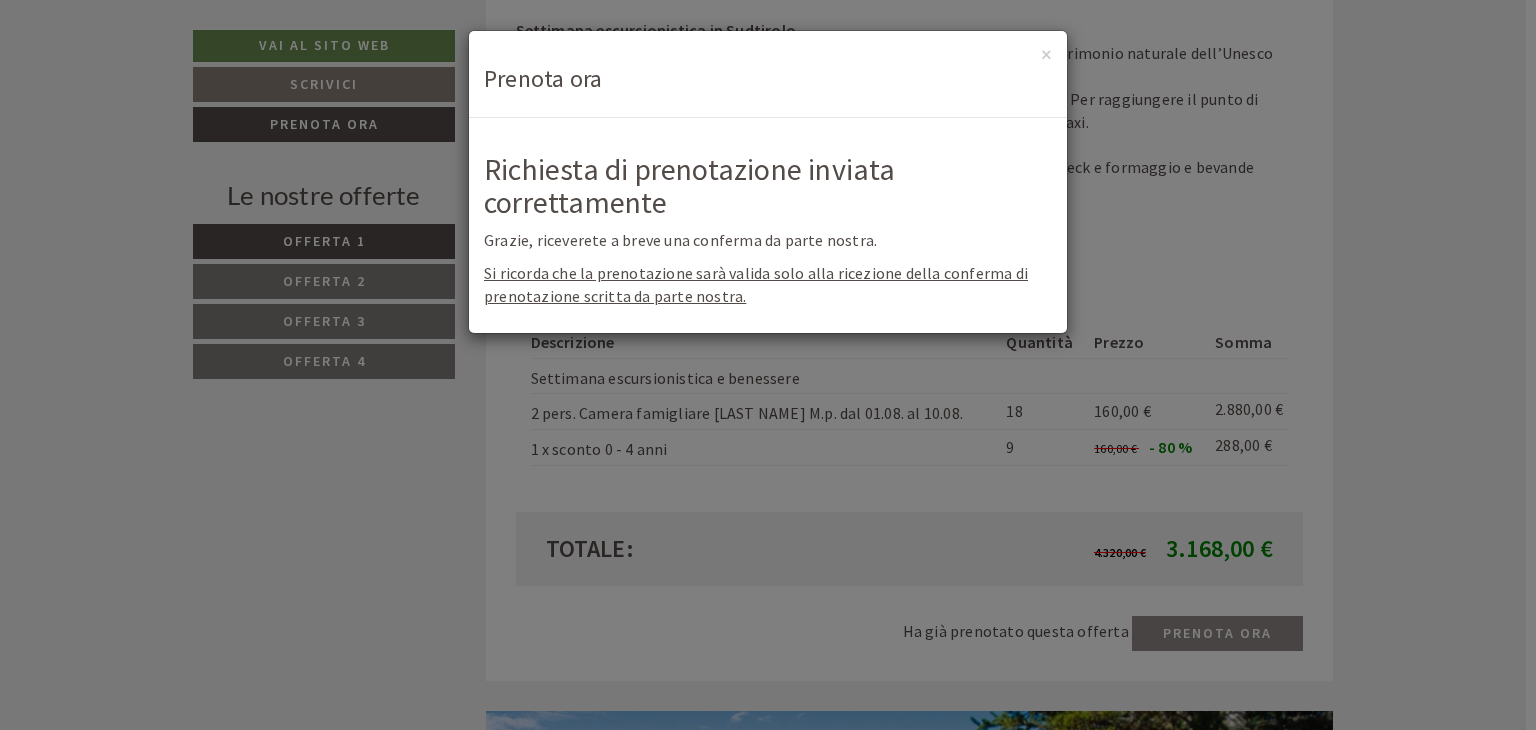 click on "Si ricorda che la prenotazione sarà valida solo alla ricezione della conferma di prenotazione scritta da parte nostra." at bounding box center [756, 284] 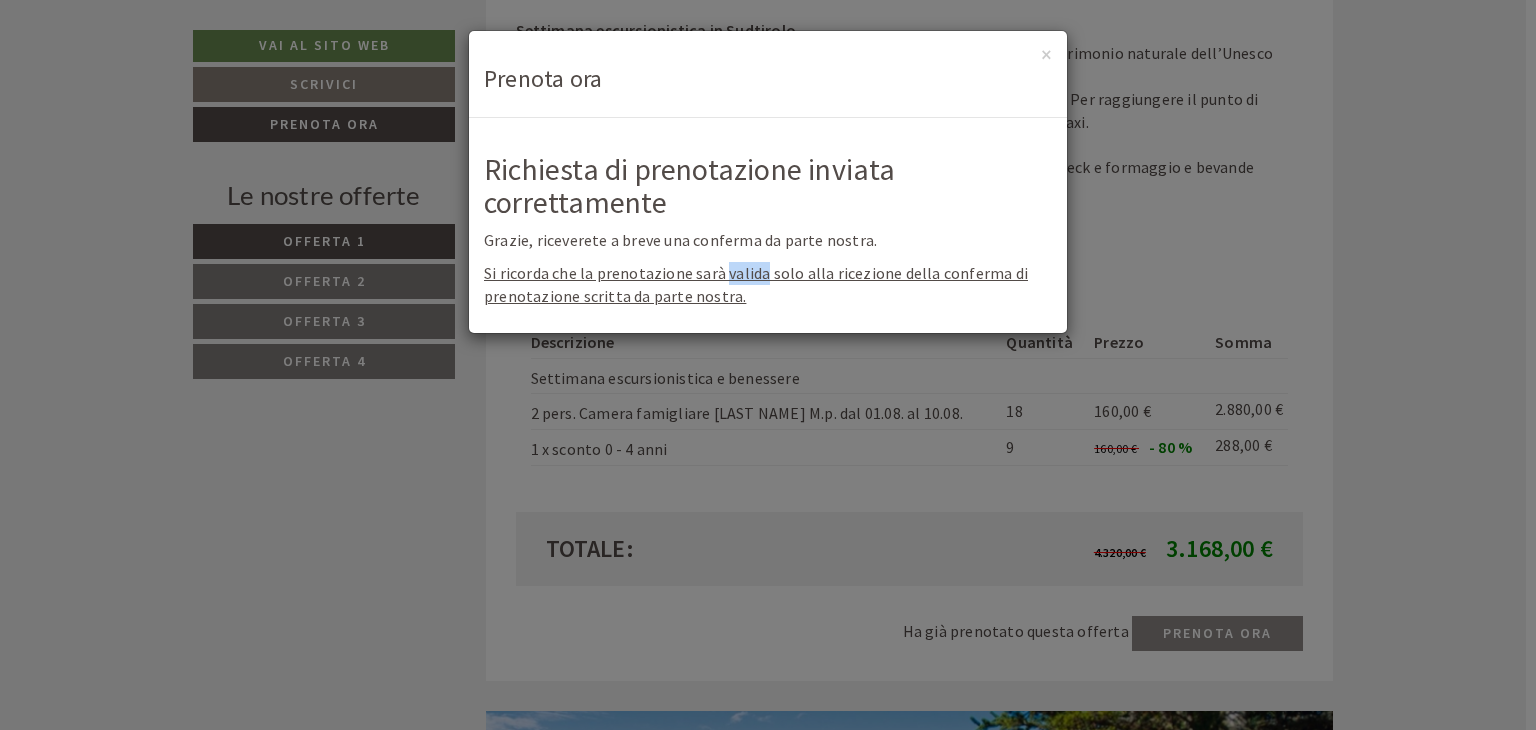 click on "Si ricorda che la prenotazione sarà valida solo alla ricezione della conferma di prenotazione scritta da parte nostra." at bounding box center [756, 284] 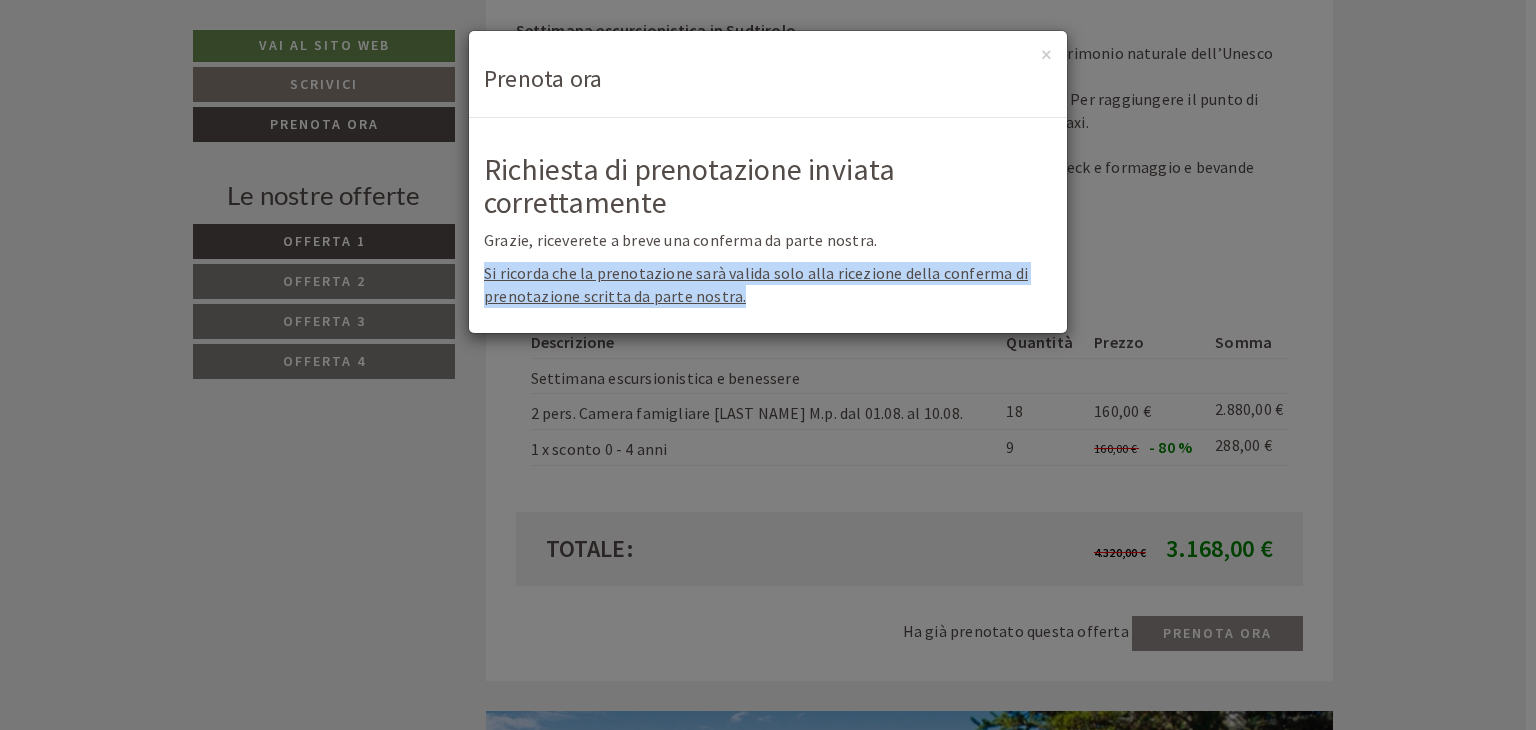 click on "Si ricorda che la prenotazione sarà valida solo alla ricezione della conferma di prenotazione scritta da parte nostra." at bounding box center (756, 284) 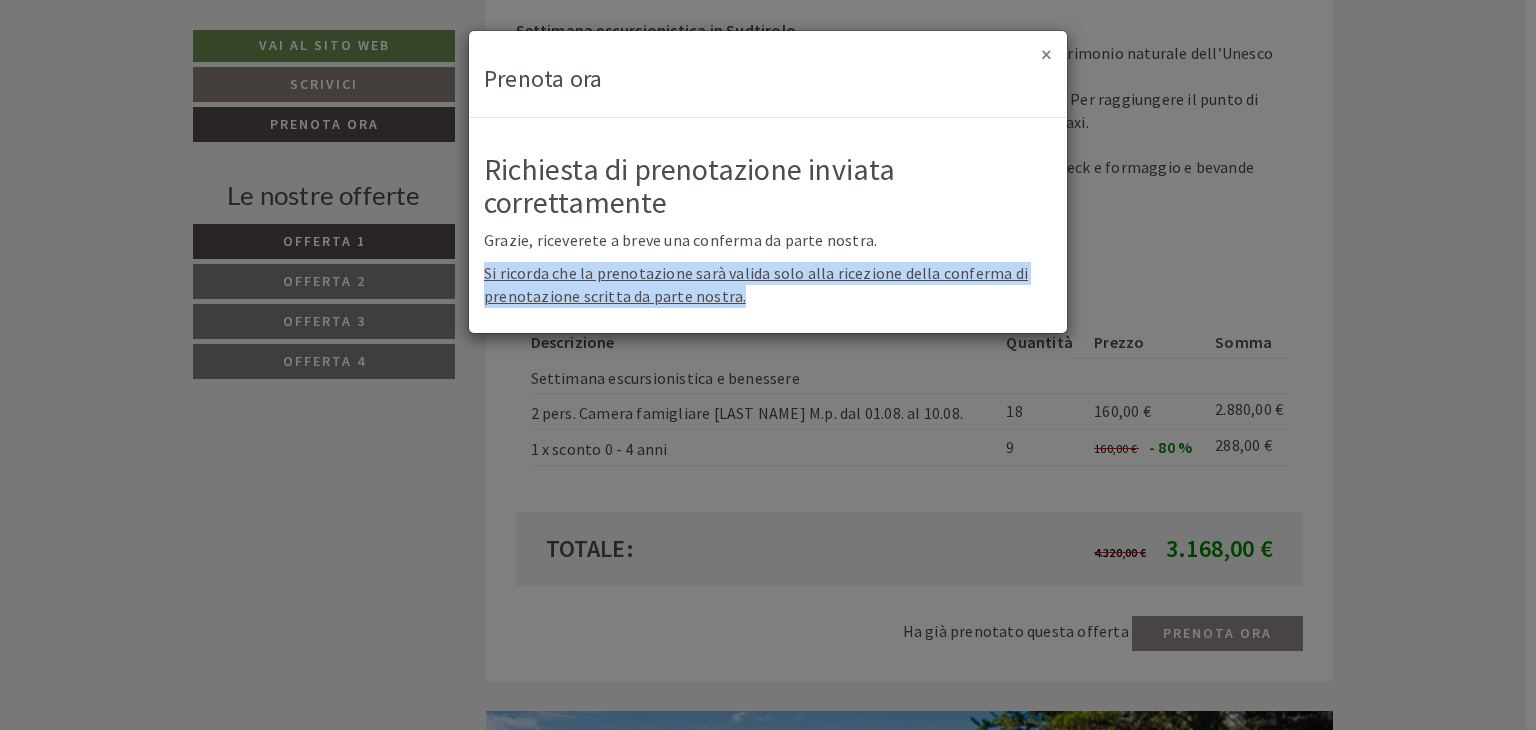 click on "×" at bounding box center [1046, 54] 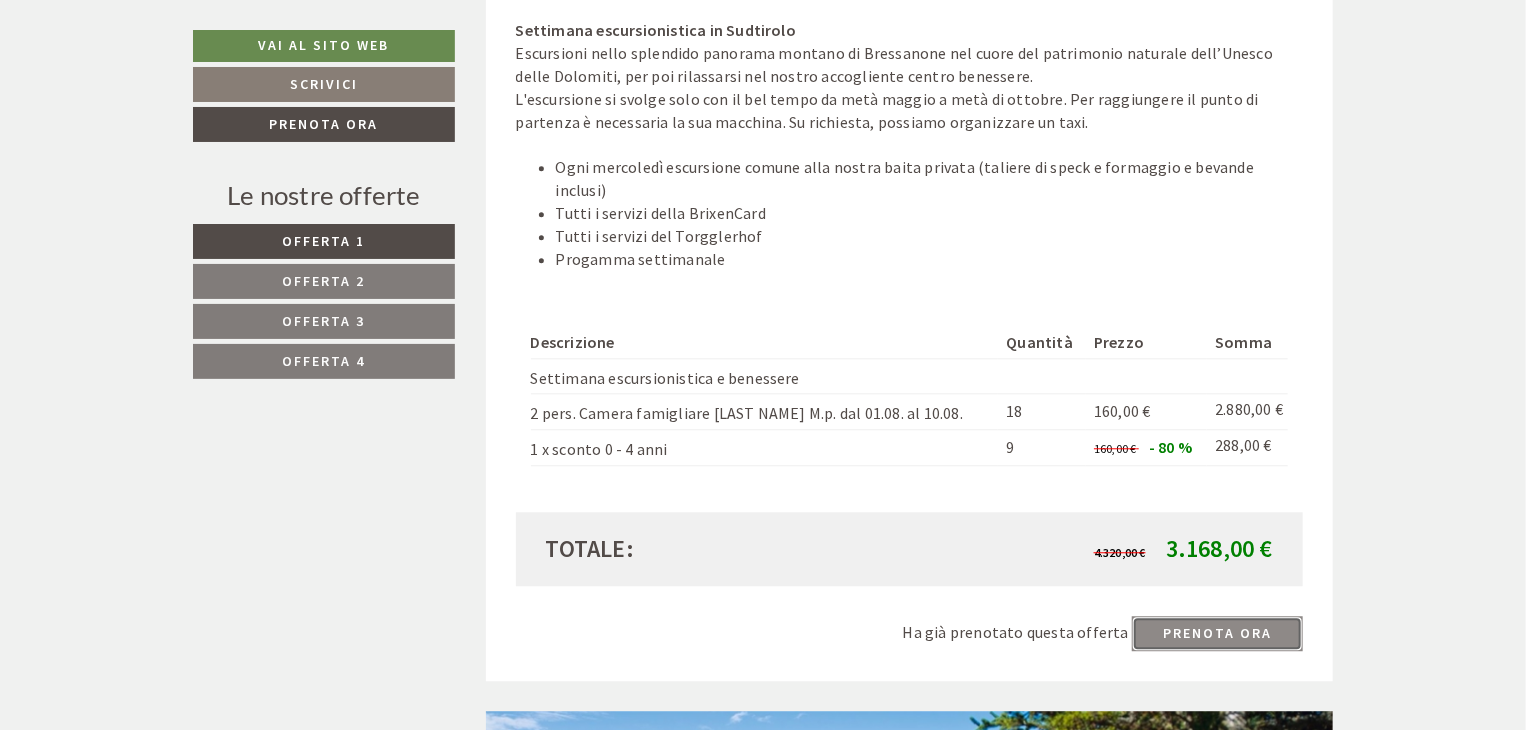 scroll, scrollTop: 1640, scrollLeft: 0, axis: vertical 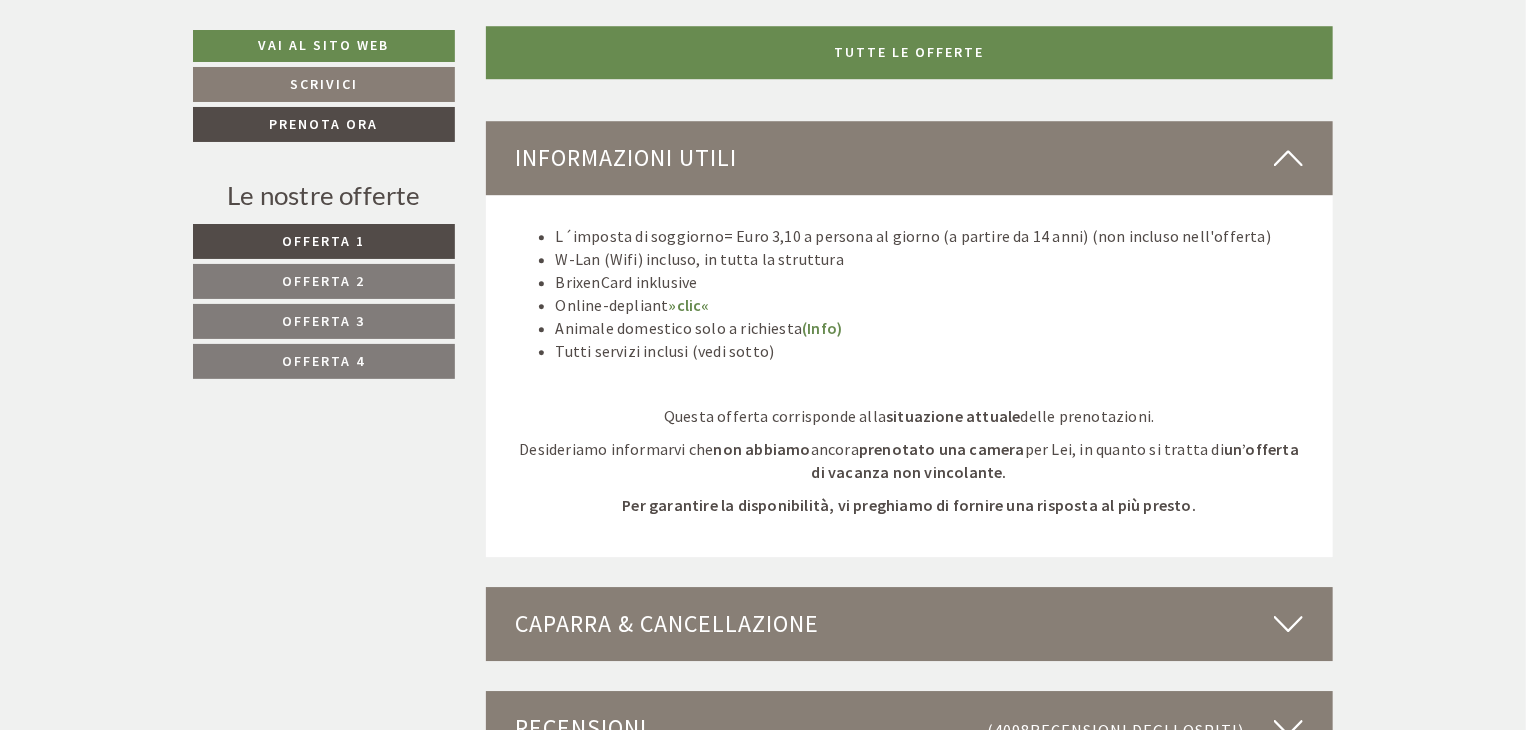click at bounding box center (1288, 624) 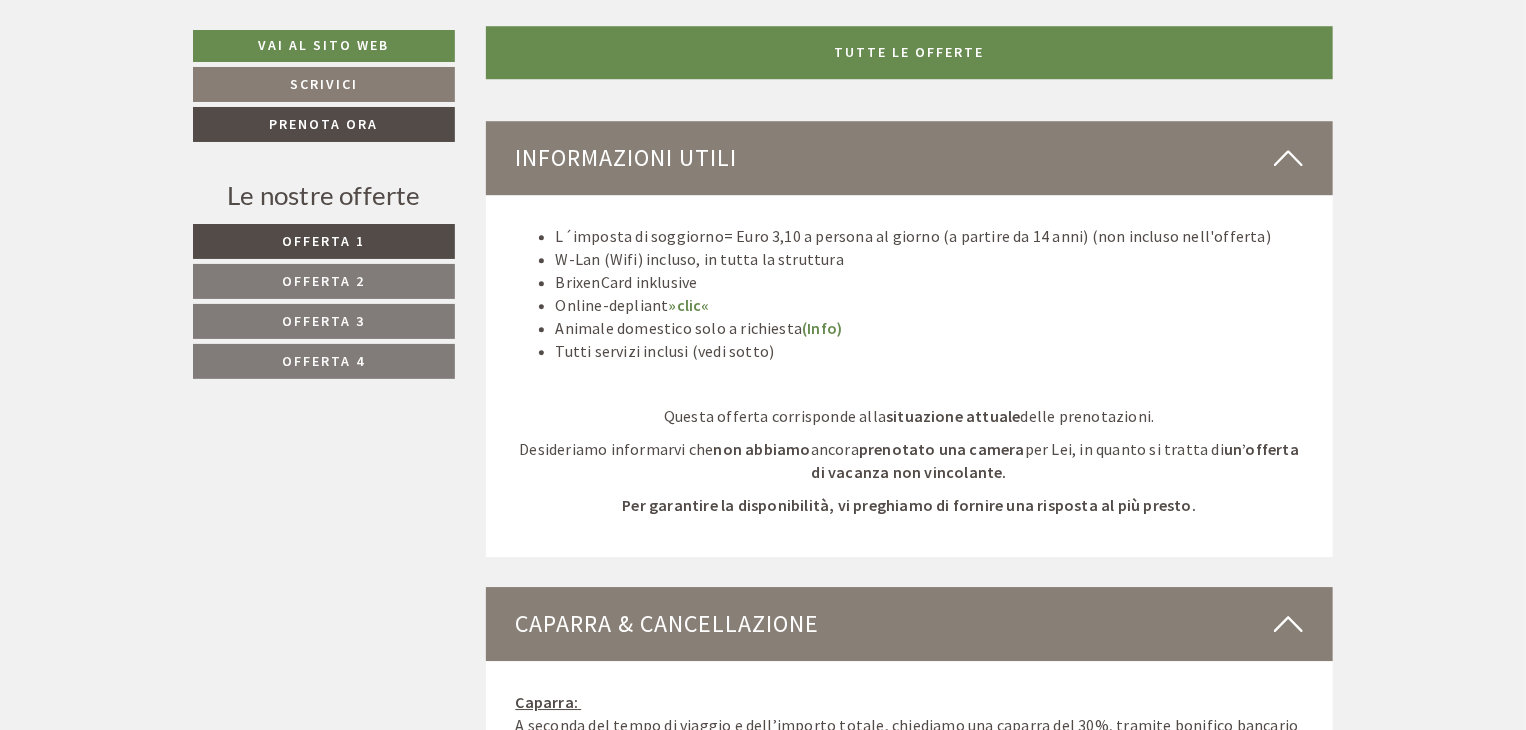 click on "Buongiorno cara famiglia [LAST NAME]!
Grazie di cuore per la Sua richiesta!
Noi con il nostro staff abbiamo già preparato la seguente  offerta senza impegno  per Lei:
Vai al sito web
Scrivici
Prenota ora
Le nostre offerte
Offerta 1 Offerta 2 Offerta 3 Offerta 4" at bounding box center [763, -511] 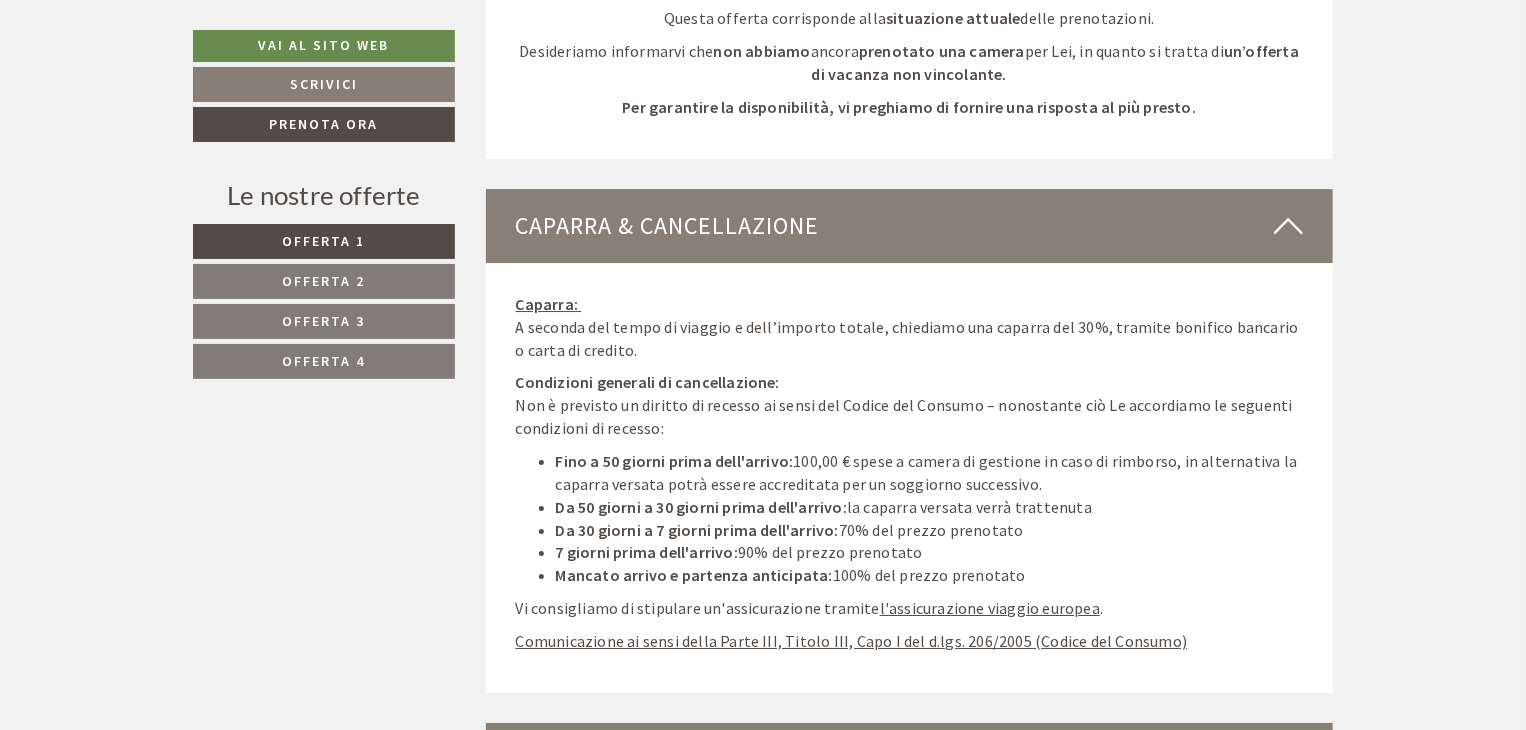 scroll, scrollTop: 7113, scrollLeft: 0, axis: vertical 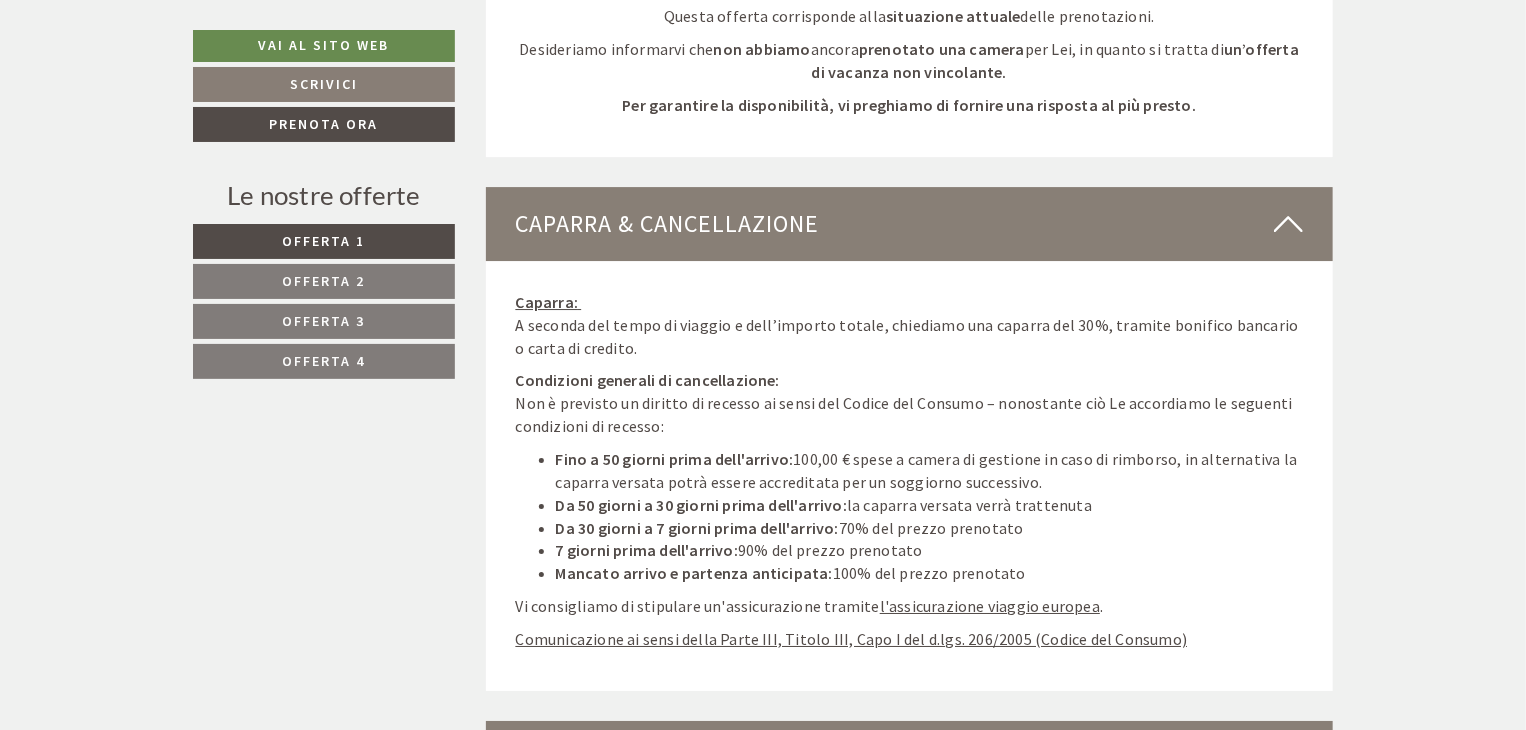 click on "Previous
Next 1 2 3 4 5 6 7 8 9 10 11 12 13
Buongiorno cara famiglia [LAST NAME]!
Grazie di cuore per la Sua richiesta!
Noi con il nostro staff abbiamo già preparato la seguente  offerta senza impegno  per Lei:
Vai al sito web Scrivici Prenota ora" at bounding box center [763, -1284] 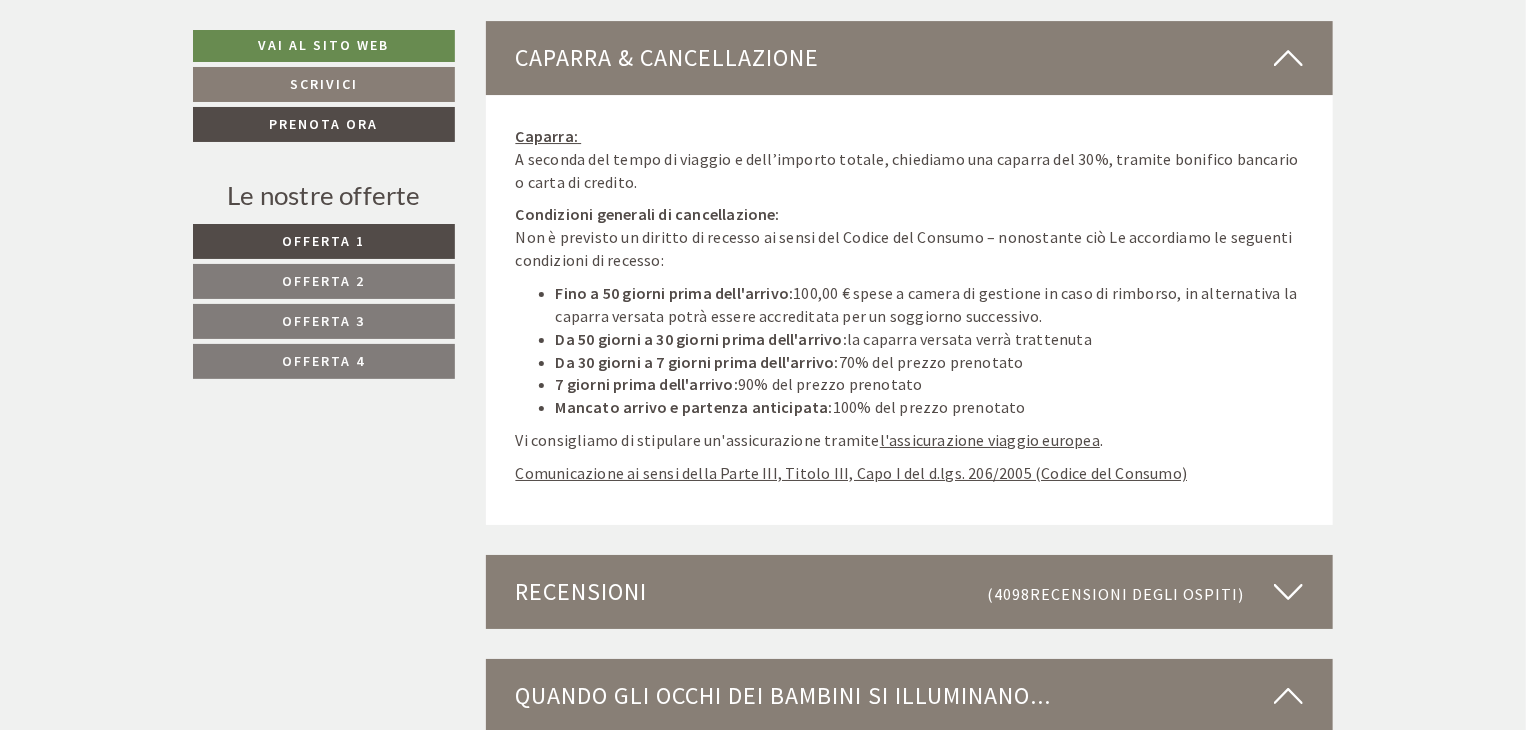 scroll, scrollTop: 7342, scrollLeft: 0, axis: vertical 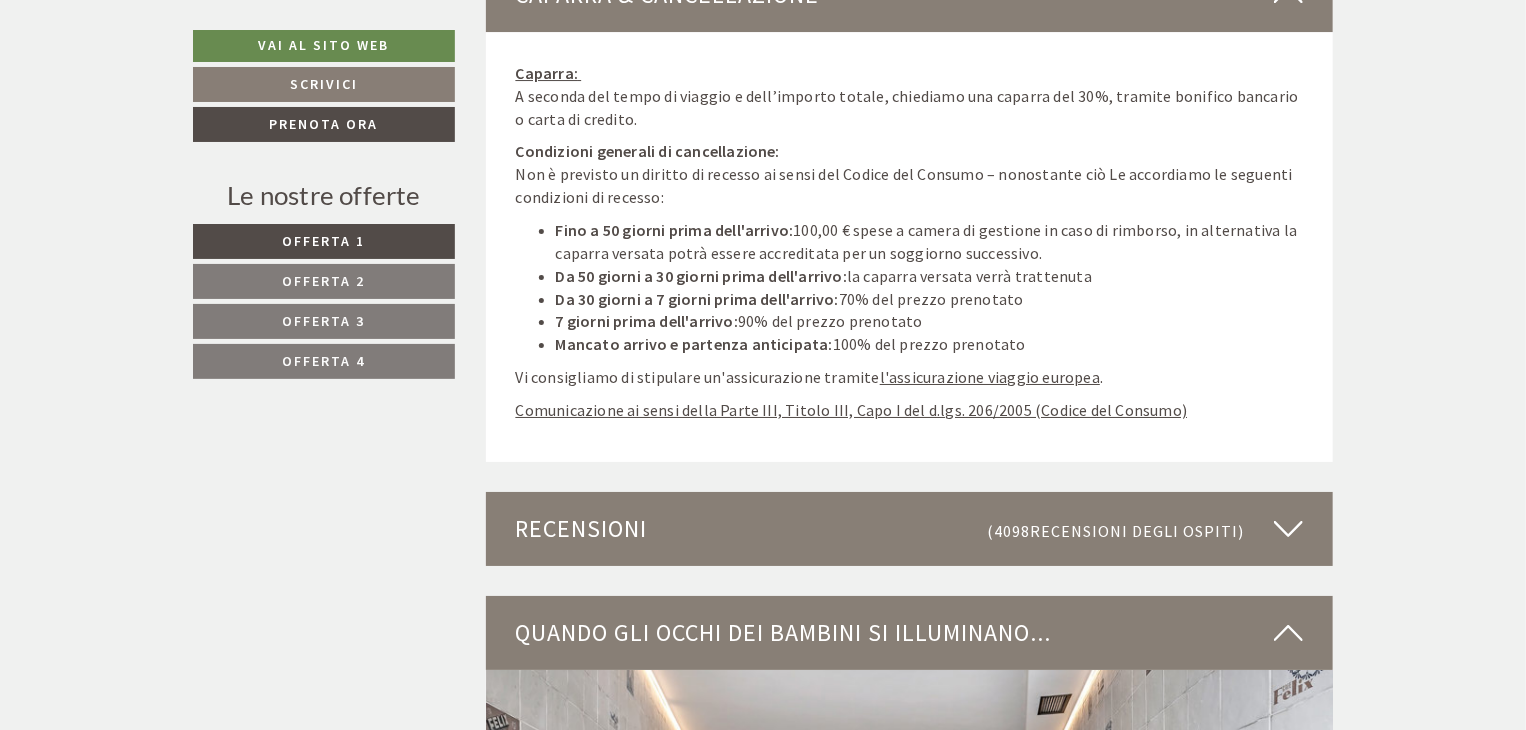 click on "Recensioni  (4098  Recensioni degli ospiti )" at bounding box center [910, 529] 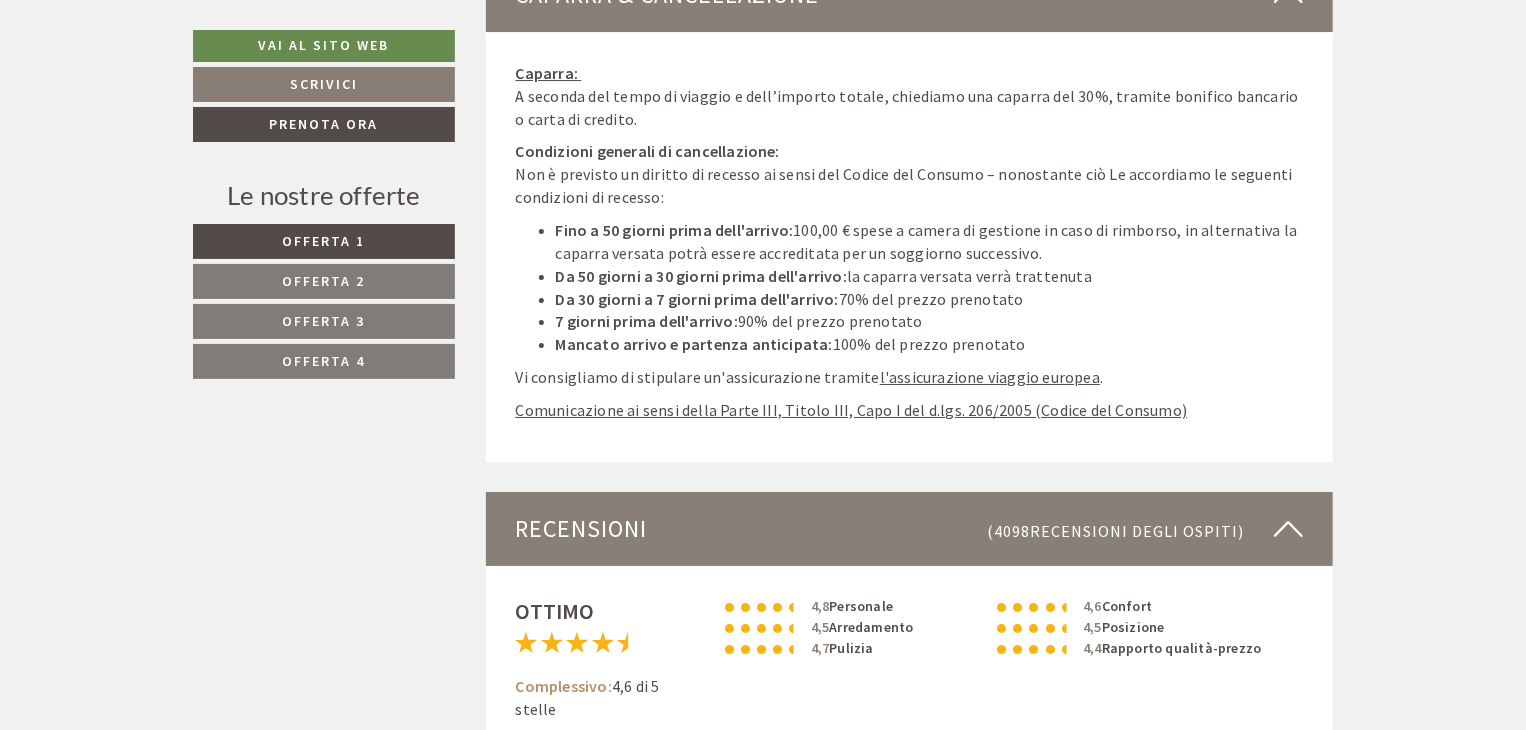 click on "Recensioni  (4098  Recensioni degli ospiti )" at bounding box center [910, 529] 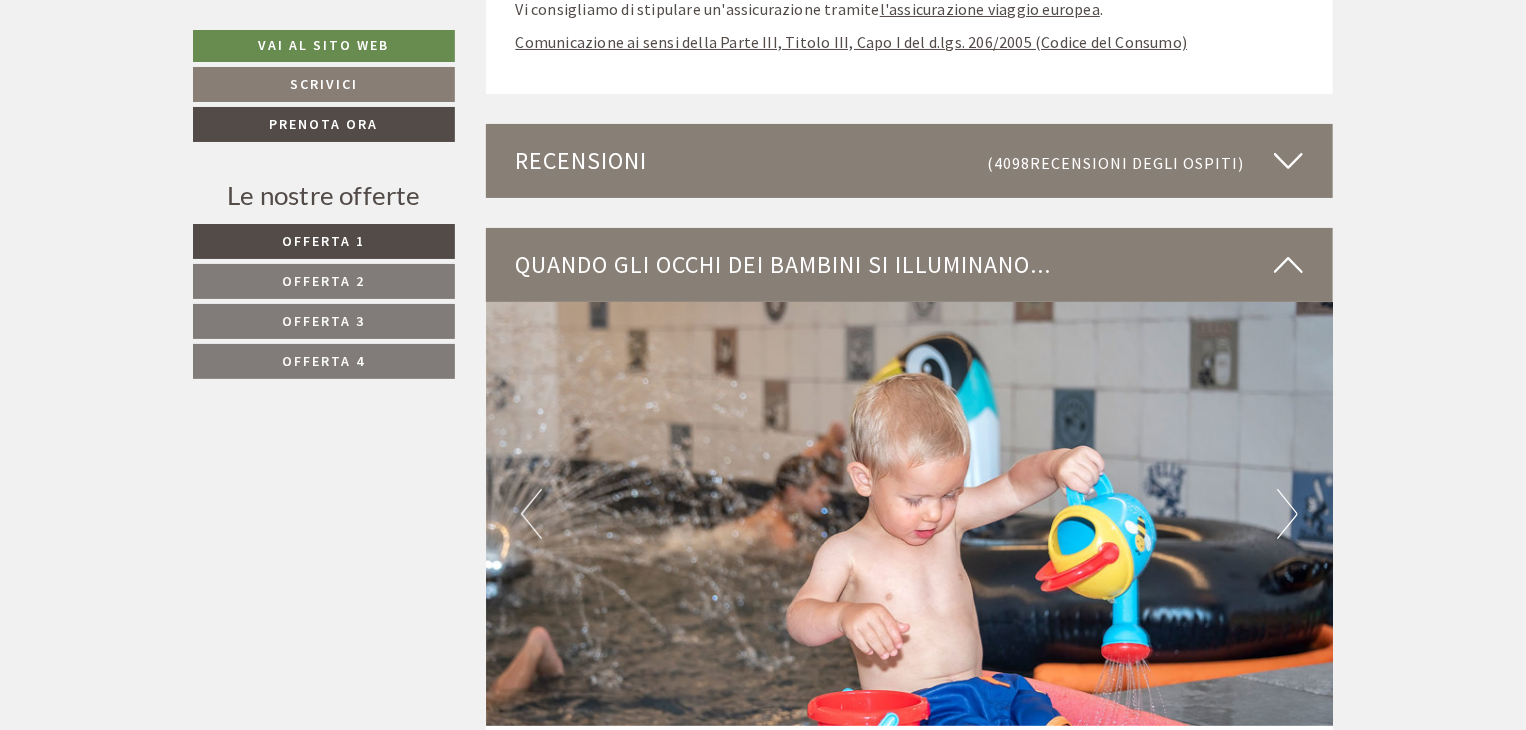 scroll, scrollTop: 7761, scrollLeft: 0, axis: vertical 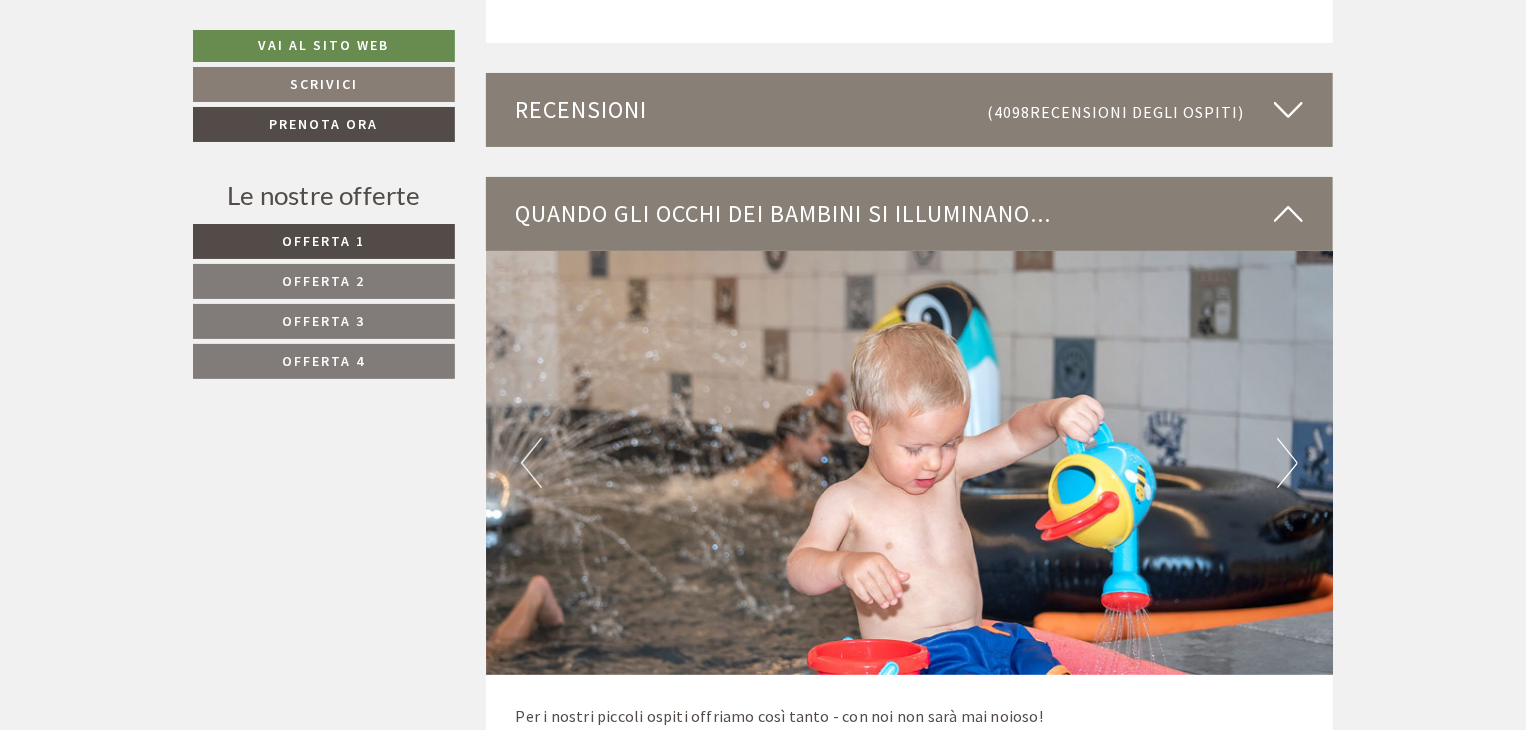 click on "Next" at bounding box center (1287, 463) 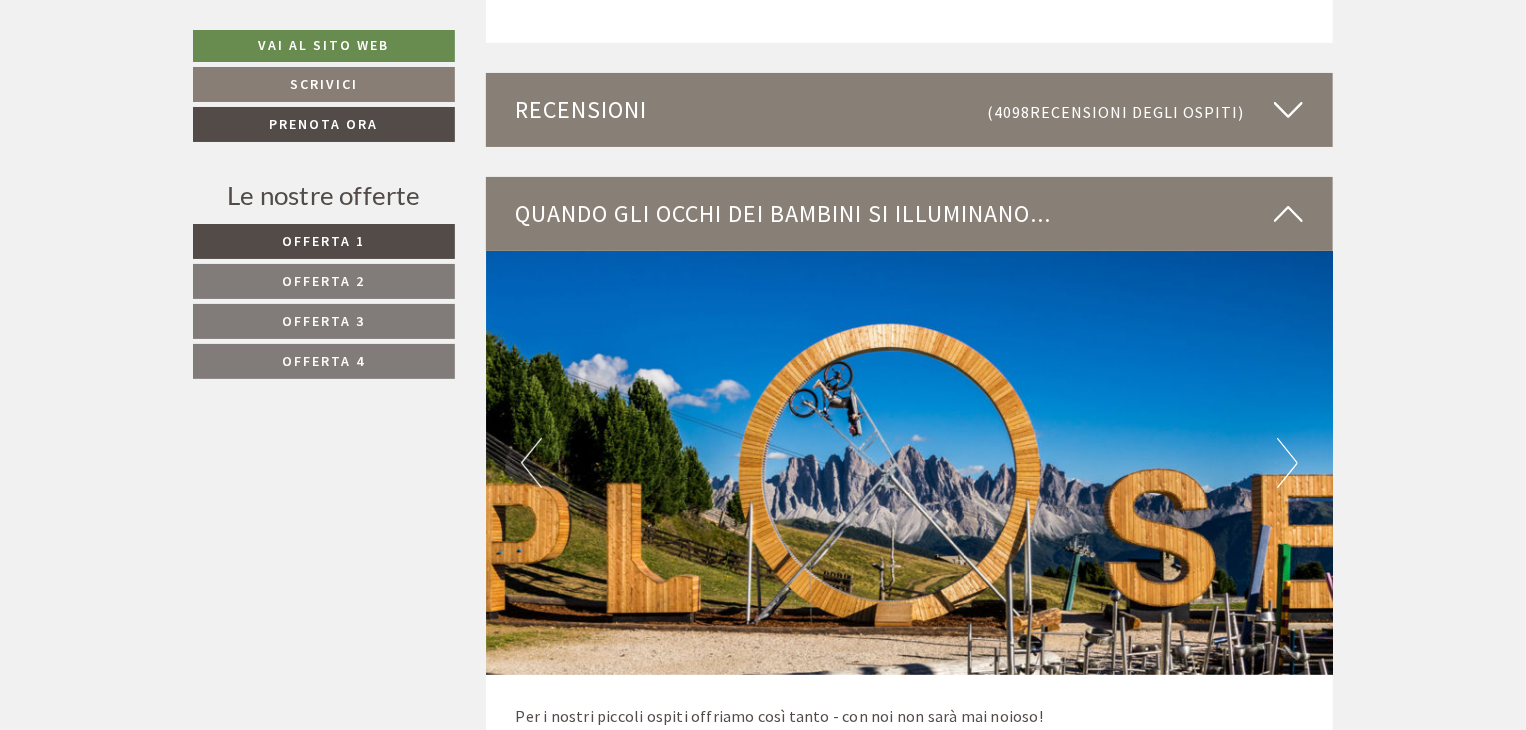 click on "Next" at bounding box center (1287, 463) 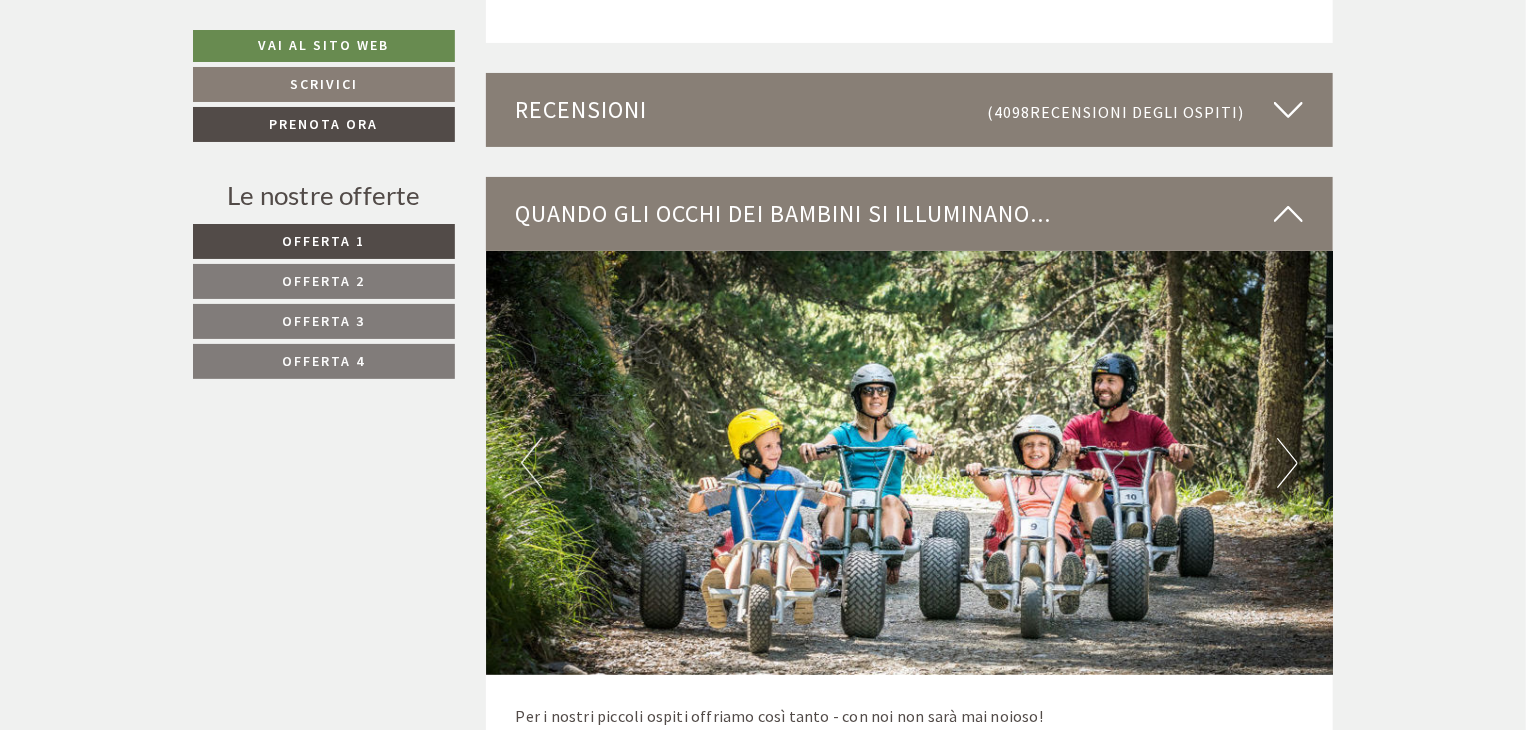 click on "Next" at bounding box center (1287, 463) 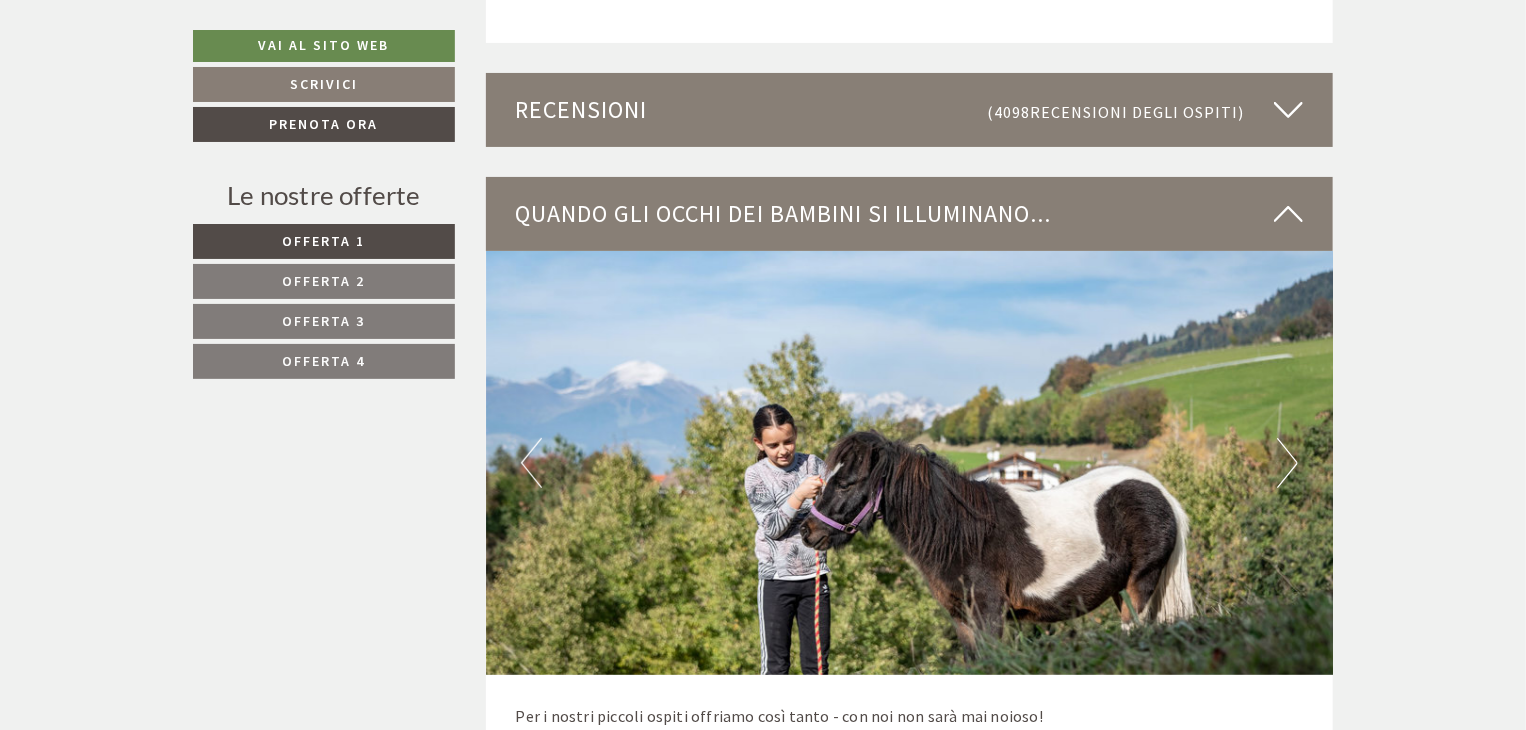 click on "Next" at bounding box center [1287, 463] 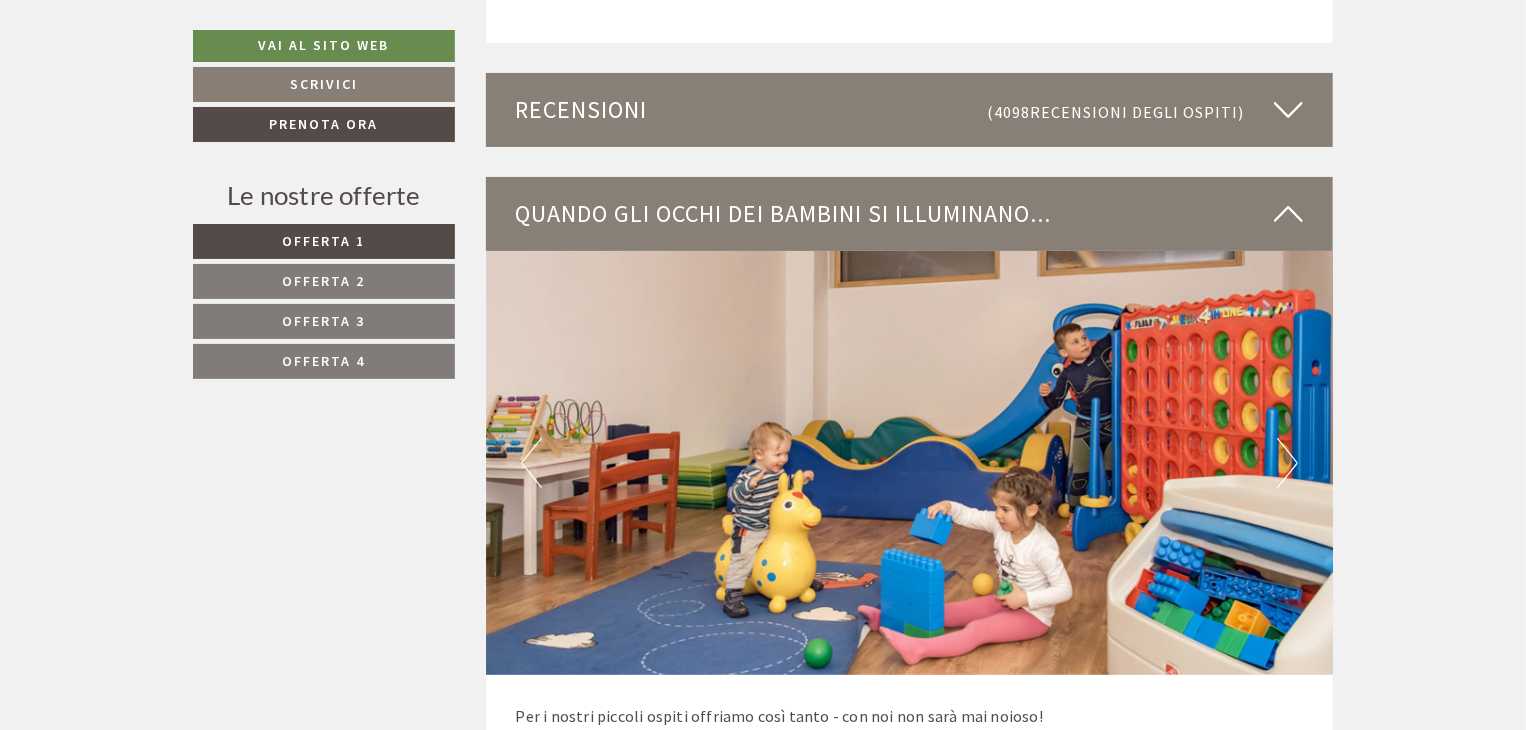 click on "Next" at bounding box center [1287, 463] 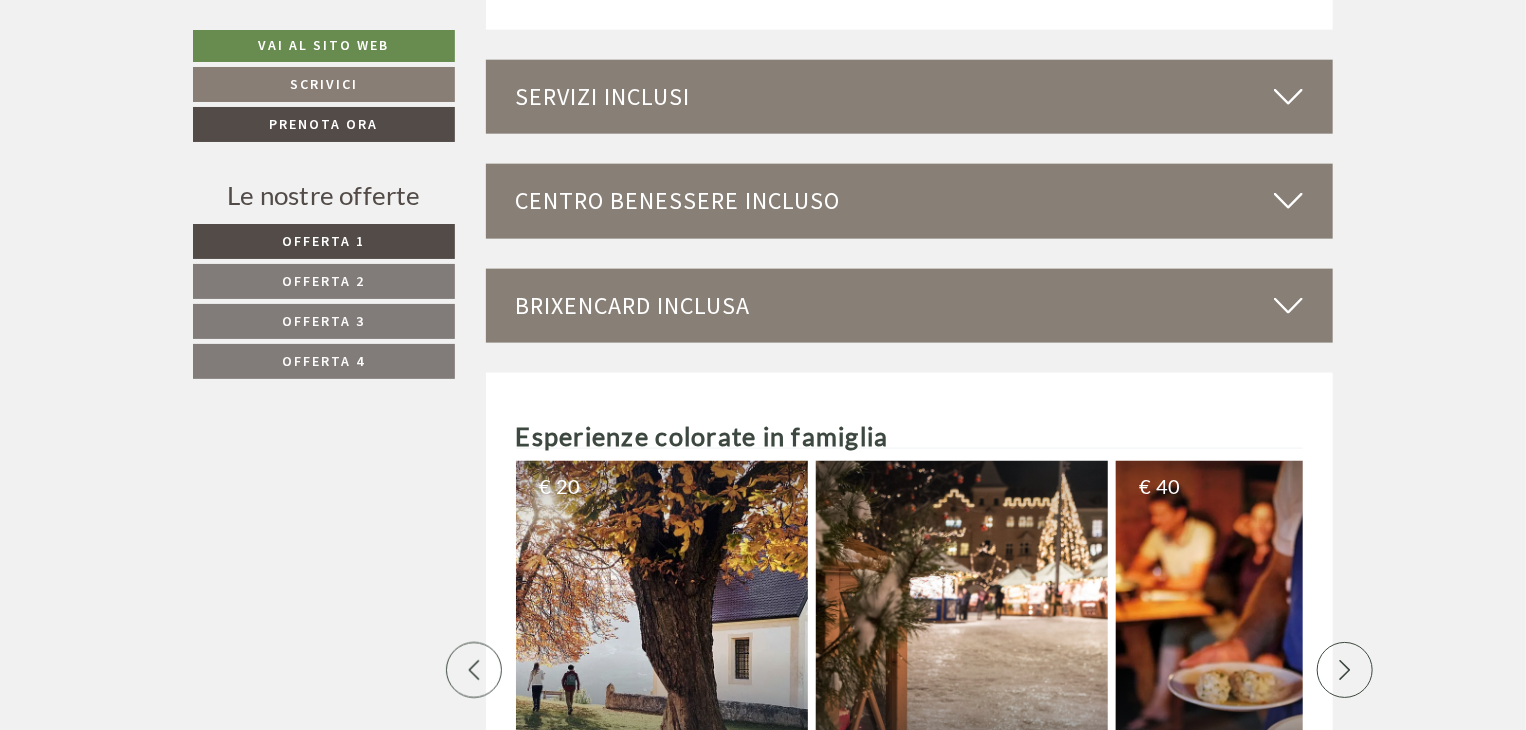 scroll, scrollTop: 8854, scrollLeft: 0, axis: vertical 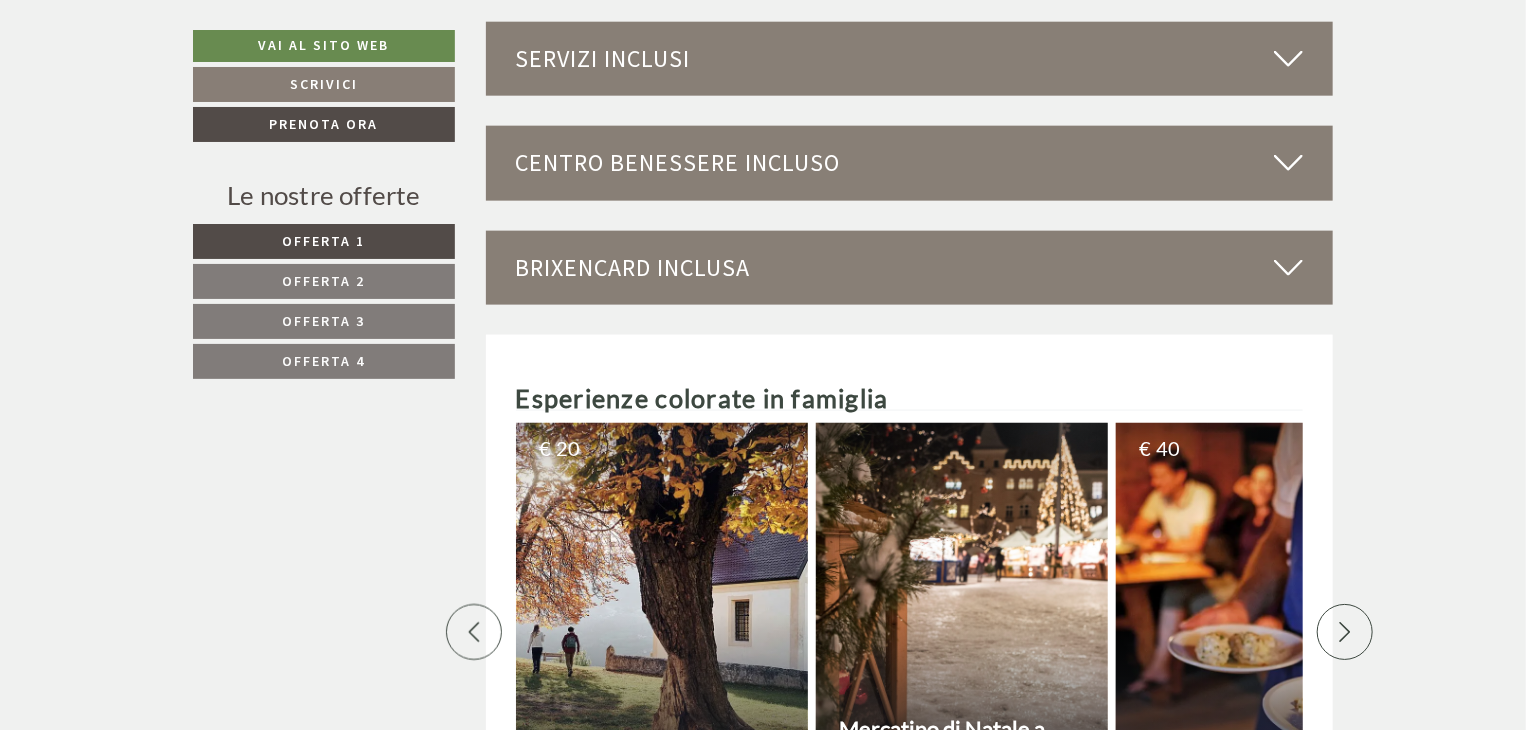 click at bounding box center (1288, 163) 